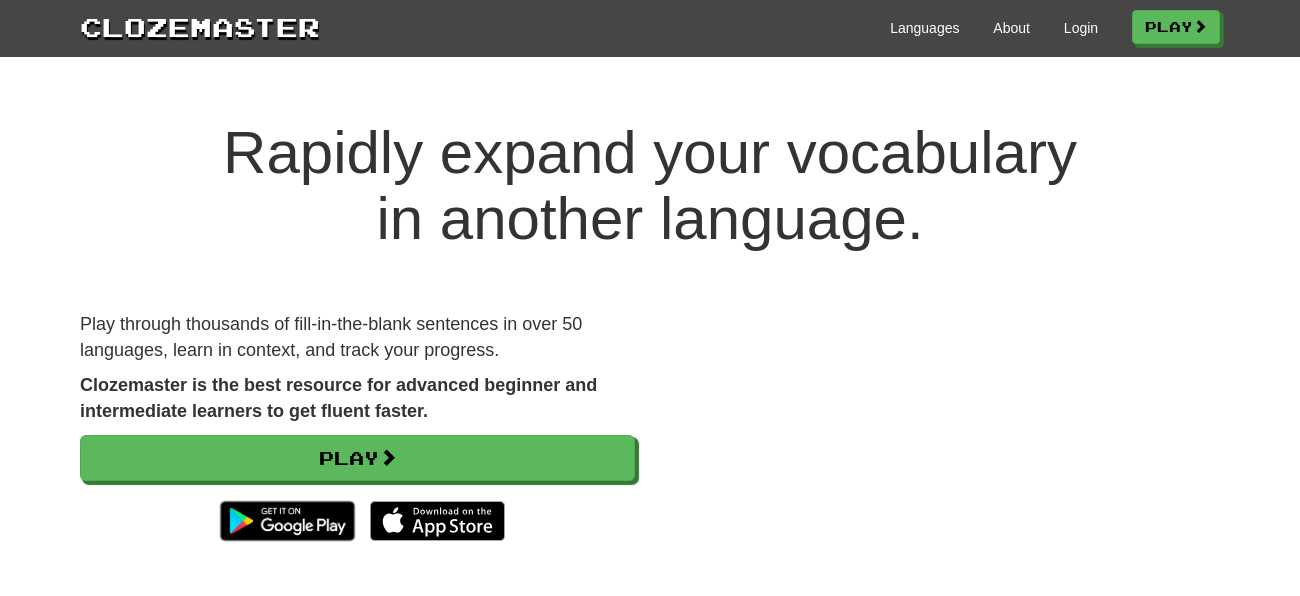 scroll, scrollTop: 0, scrollLeft: 0, axis: both 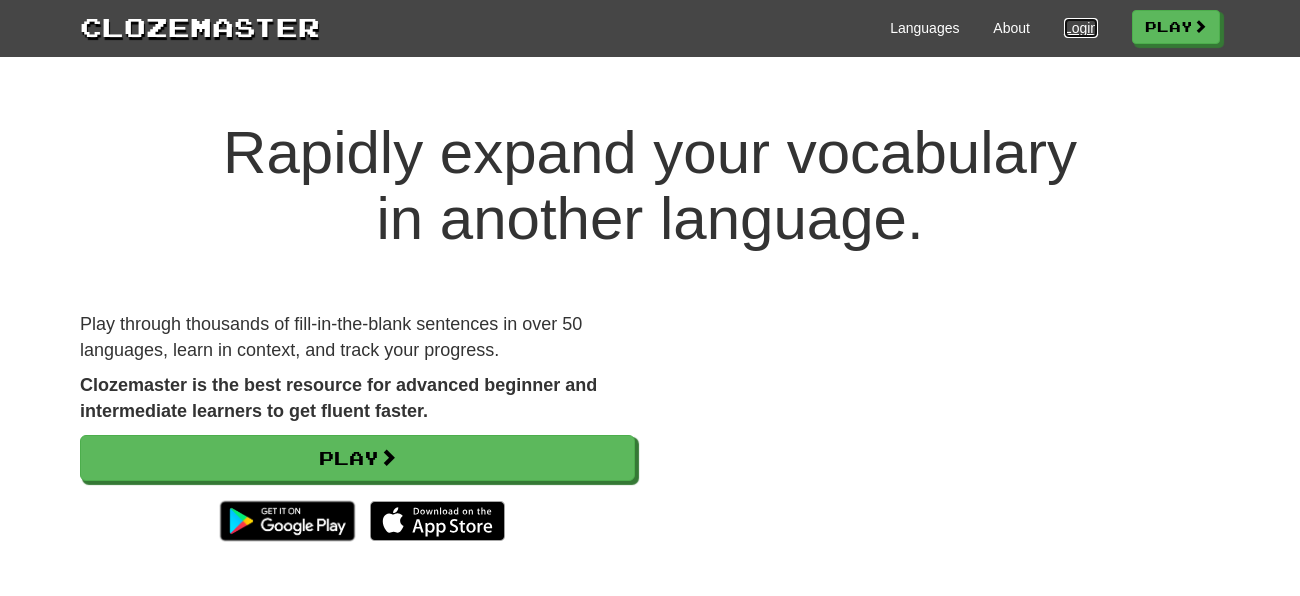 click on "Login" at bounding box center (1081, 28) 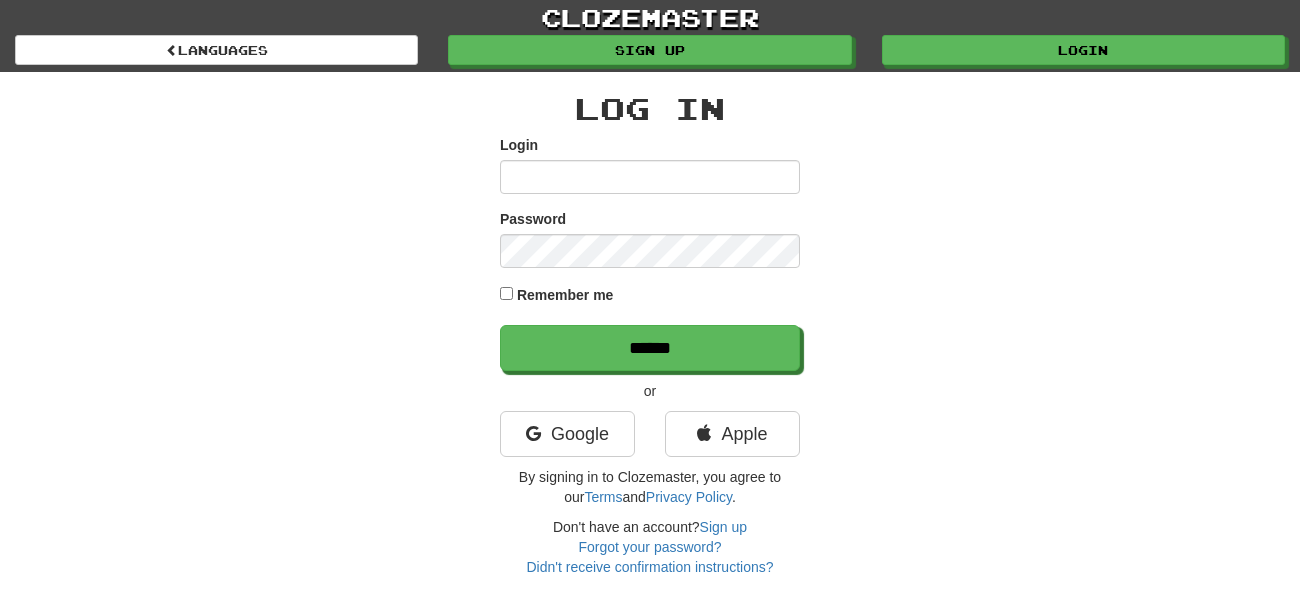 scroll, scrollTop: 0, scrollLeft: 0, axis: both 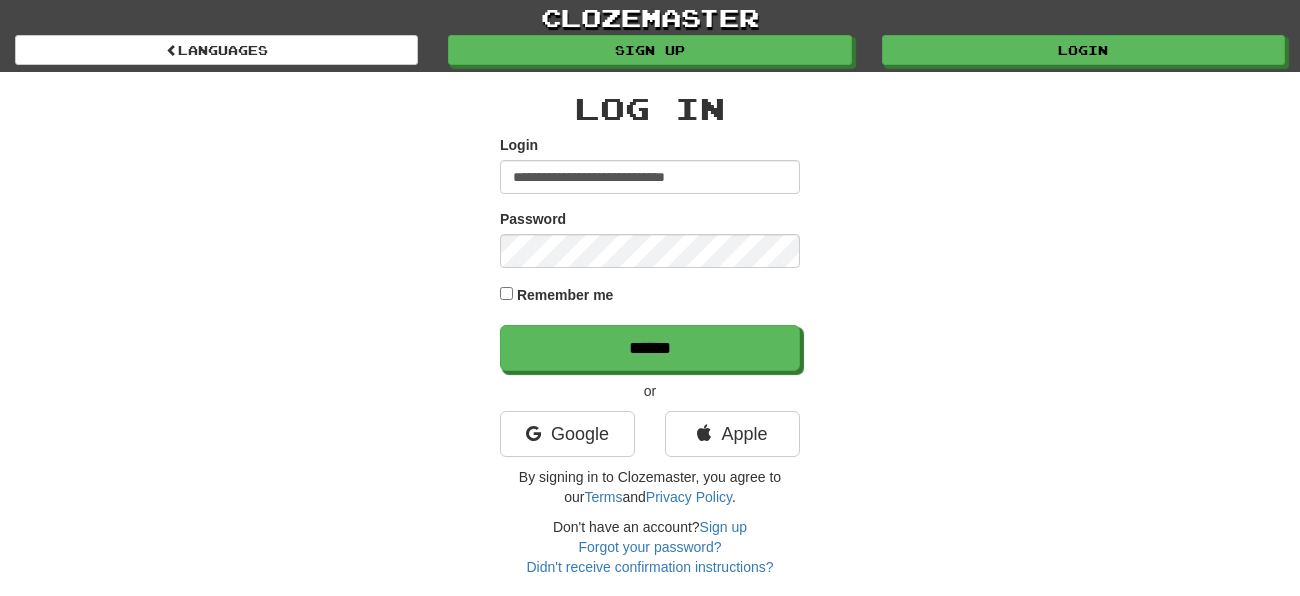 type on "**********" 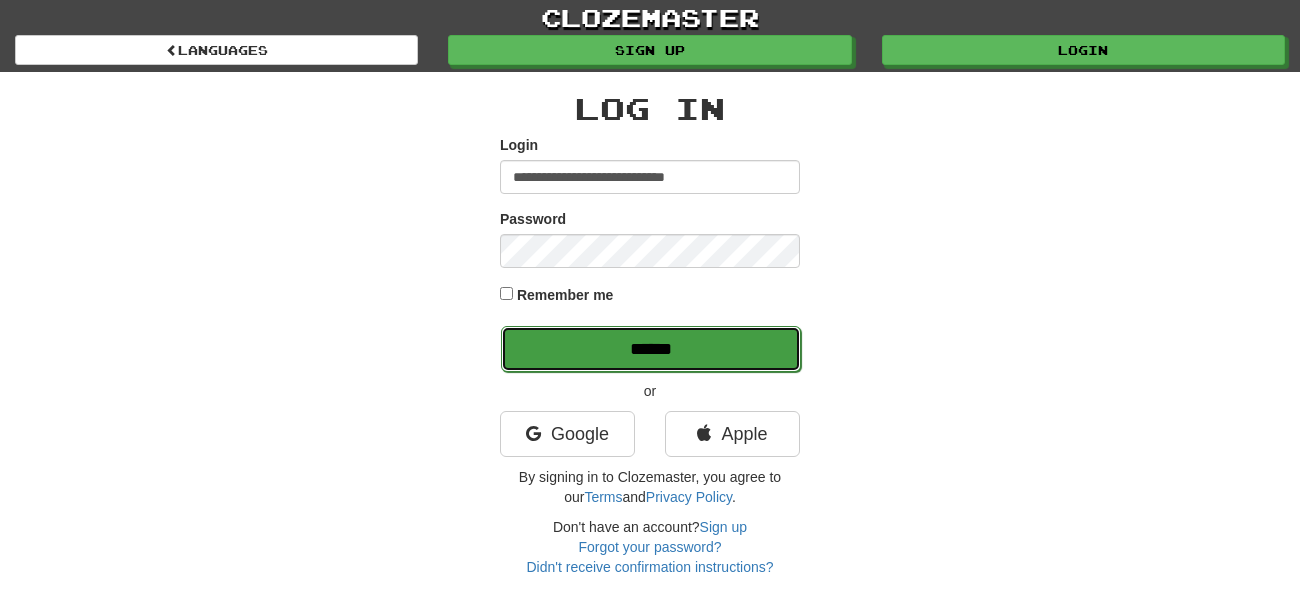 click on "******" at bounding box center [651, 349] 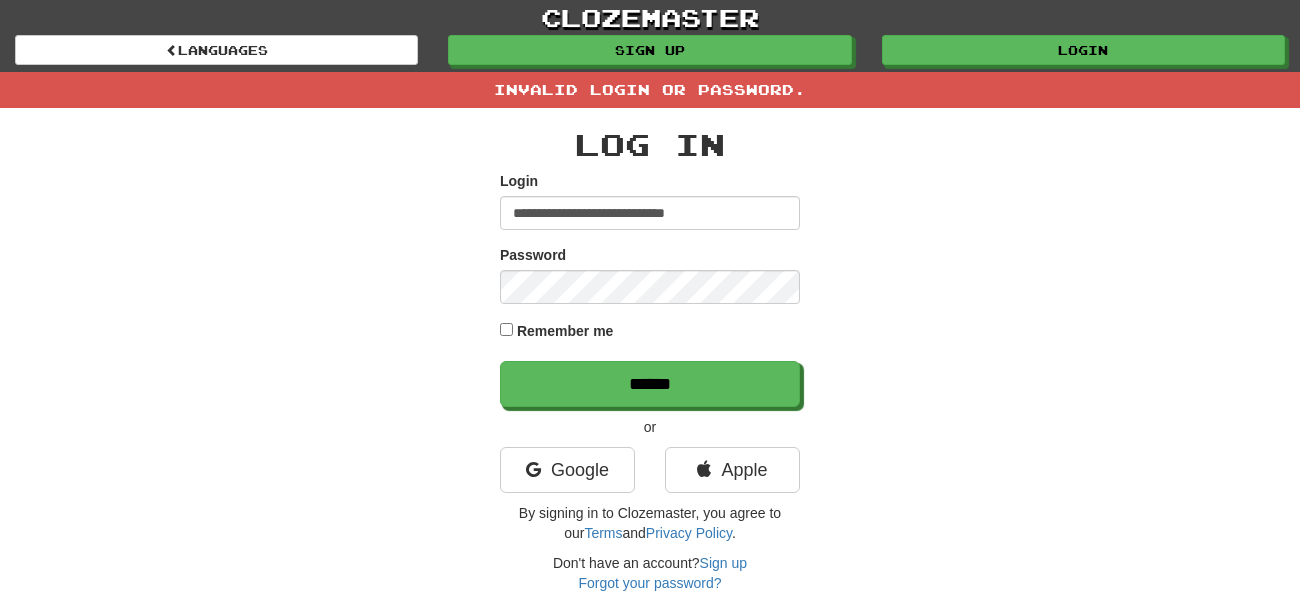 scroll, scrollTop: 0, scrollLeft: 0, axis: both 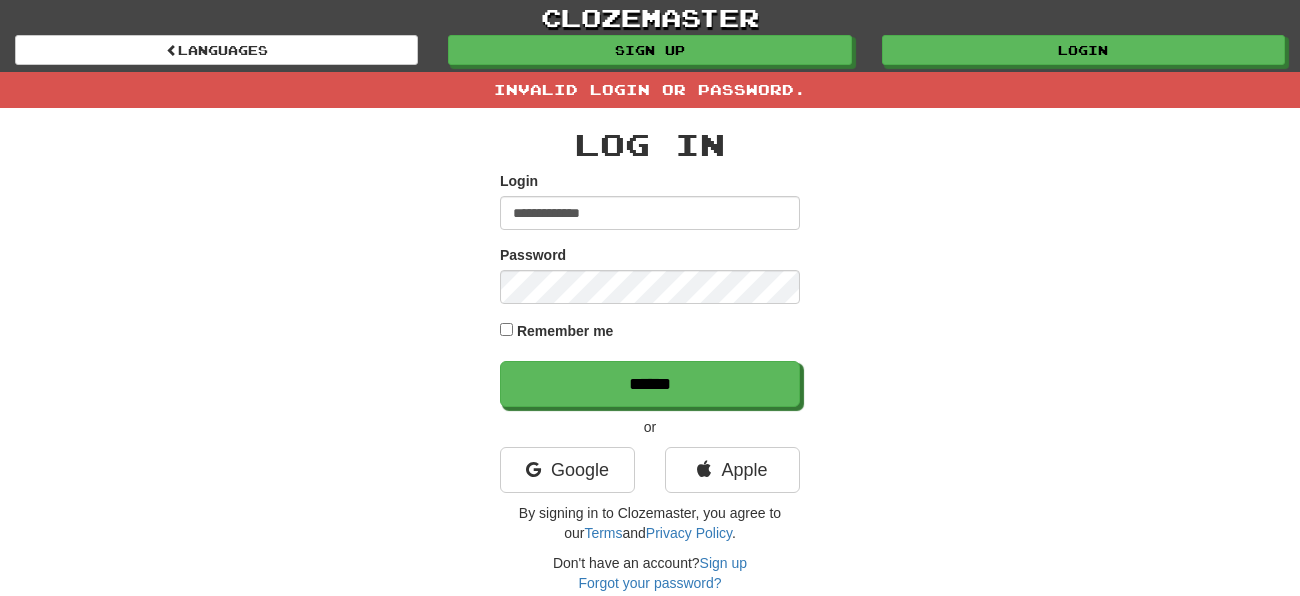 type on "**********" 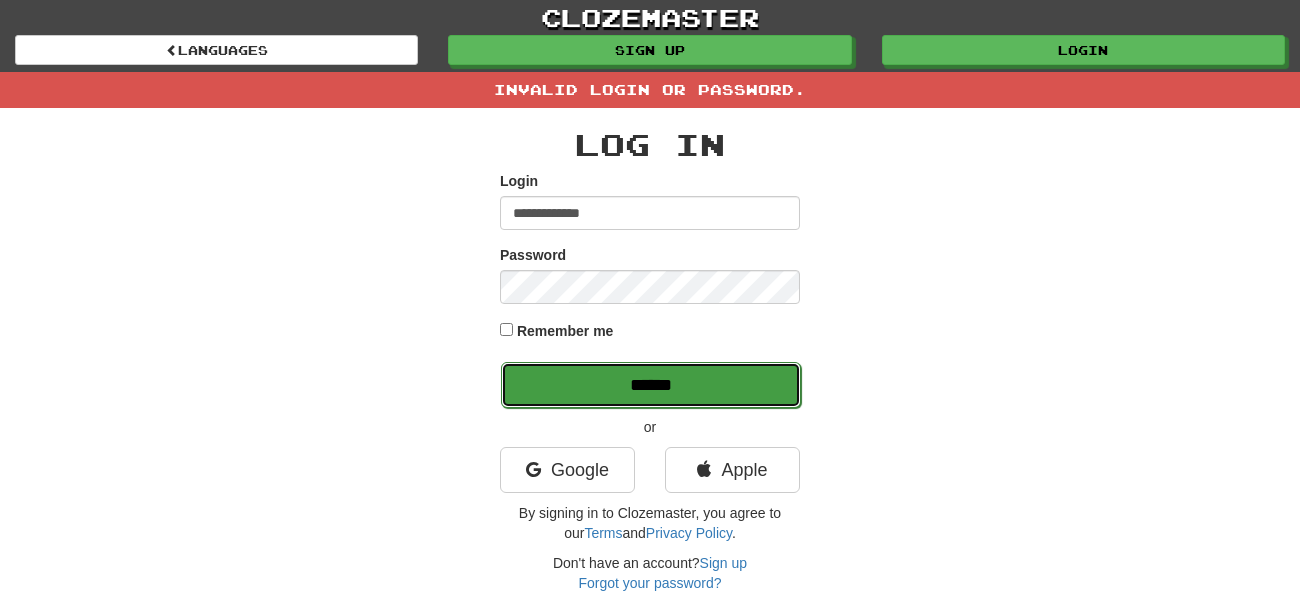 click on "******" at bounding box center (651, 385) 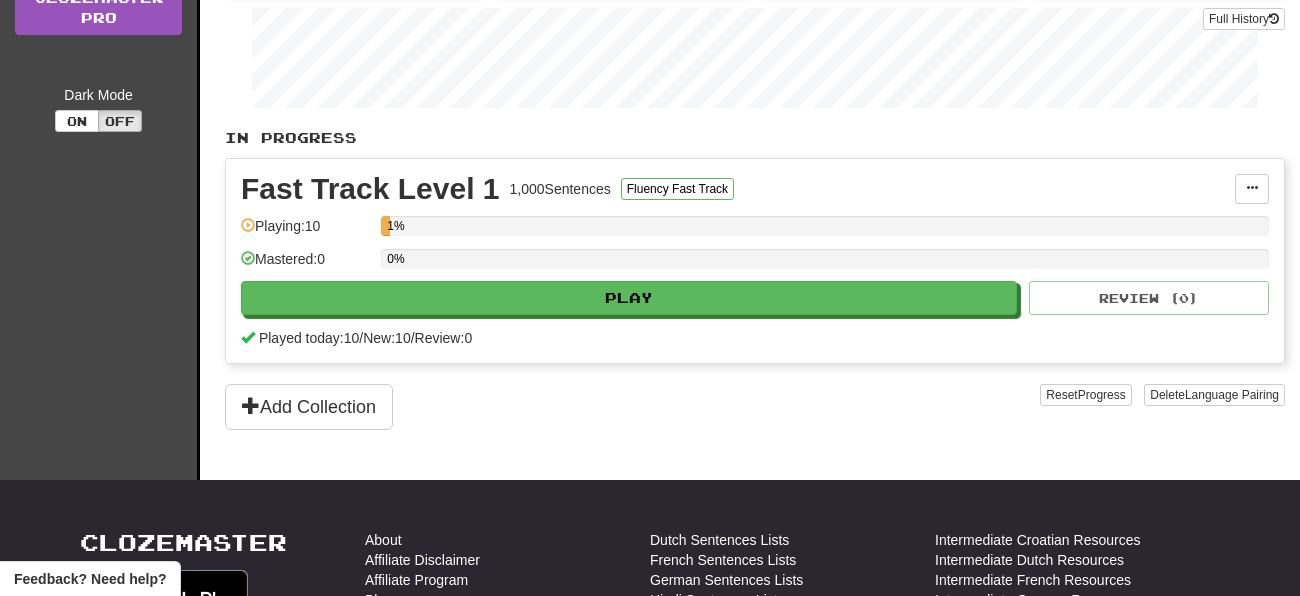 scroll, scrollTop: 338, scrollLeft: 0, axis: vertical 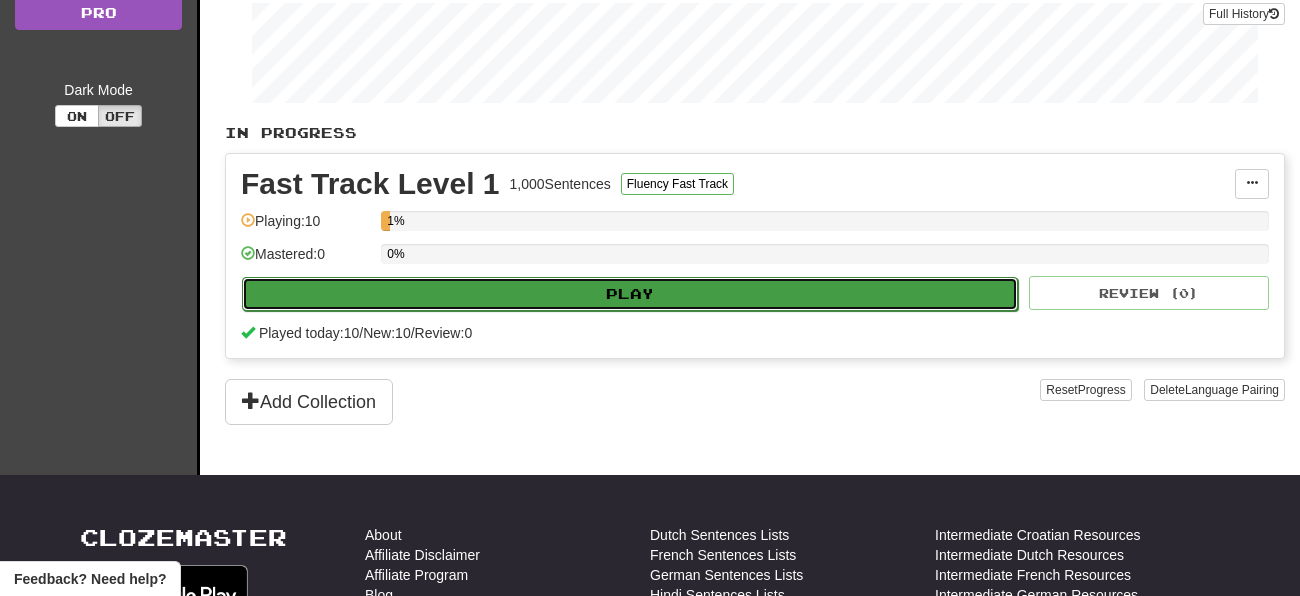 click on "Play" at bounding box center [630, 294] 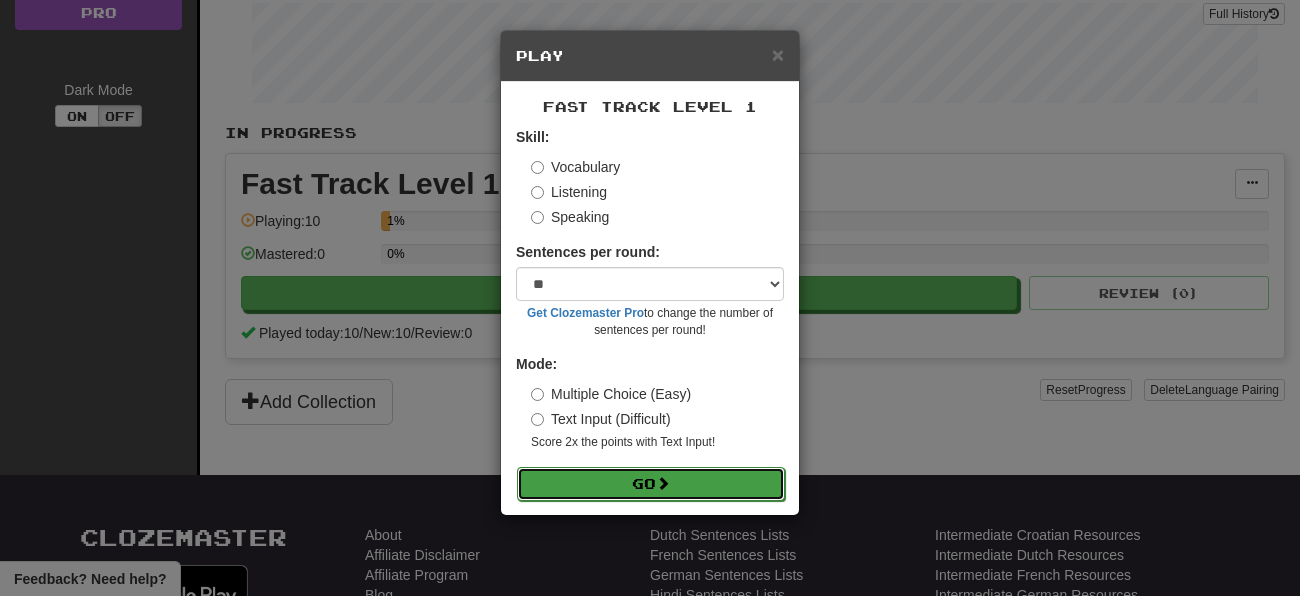 click on "Go" at bounding box center [651, 484] 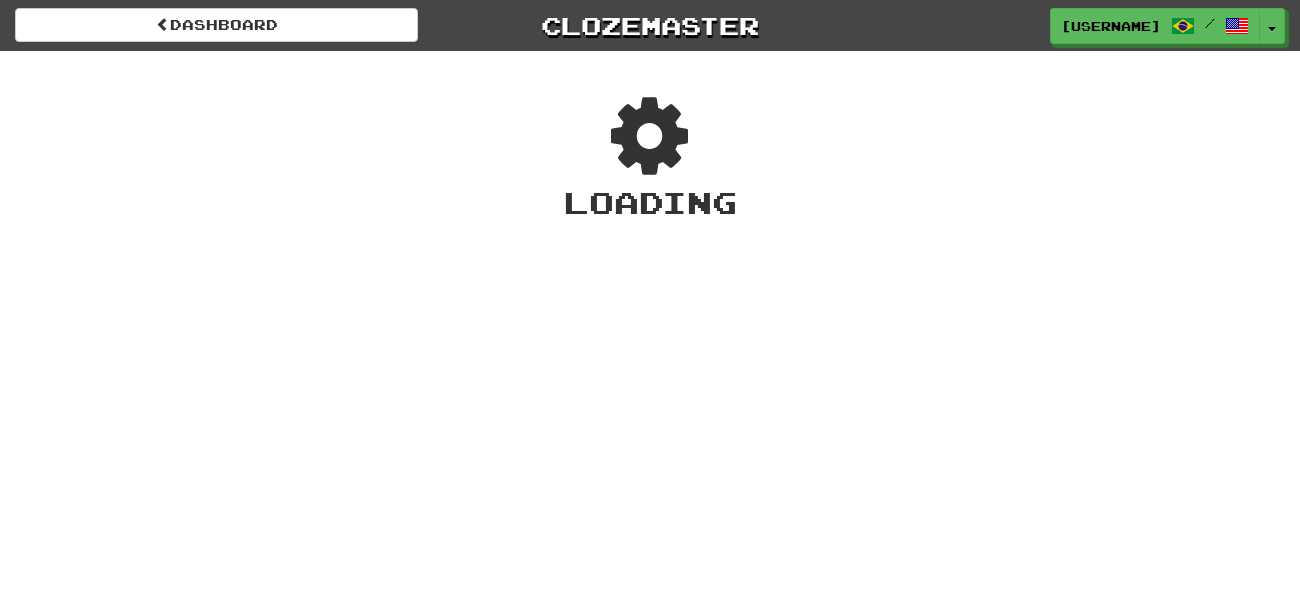 scroll, scrollTop: 0, scrollLeft: 0, axis: both 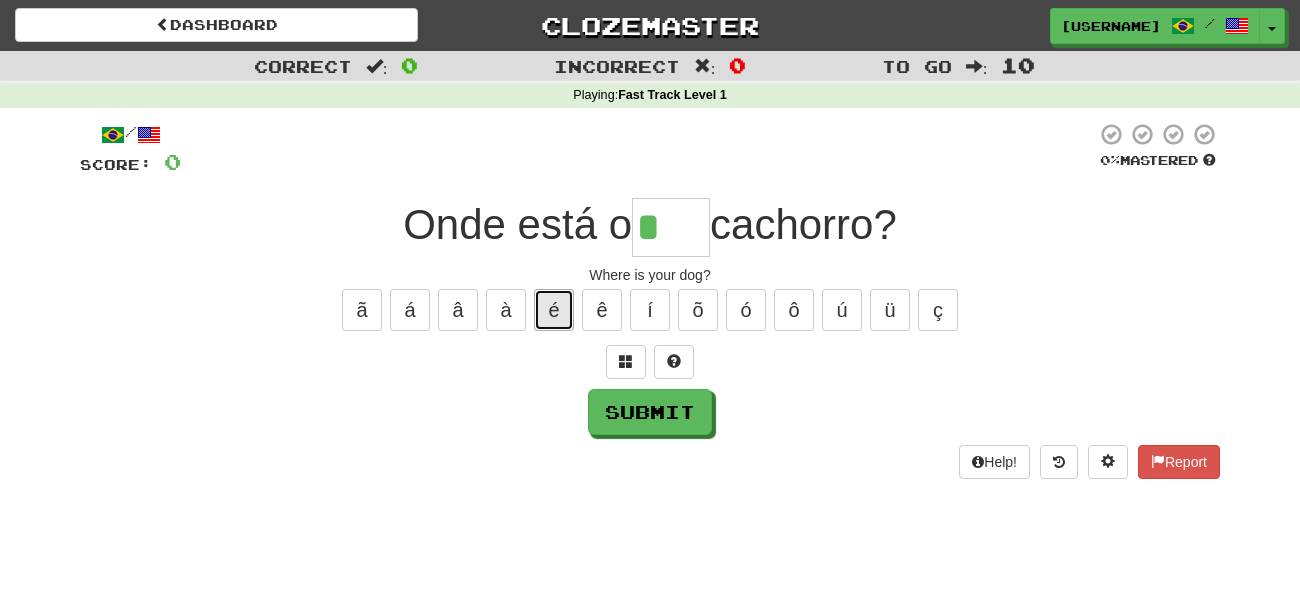 click on "é" at bounding box center [554, 310] 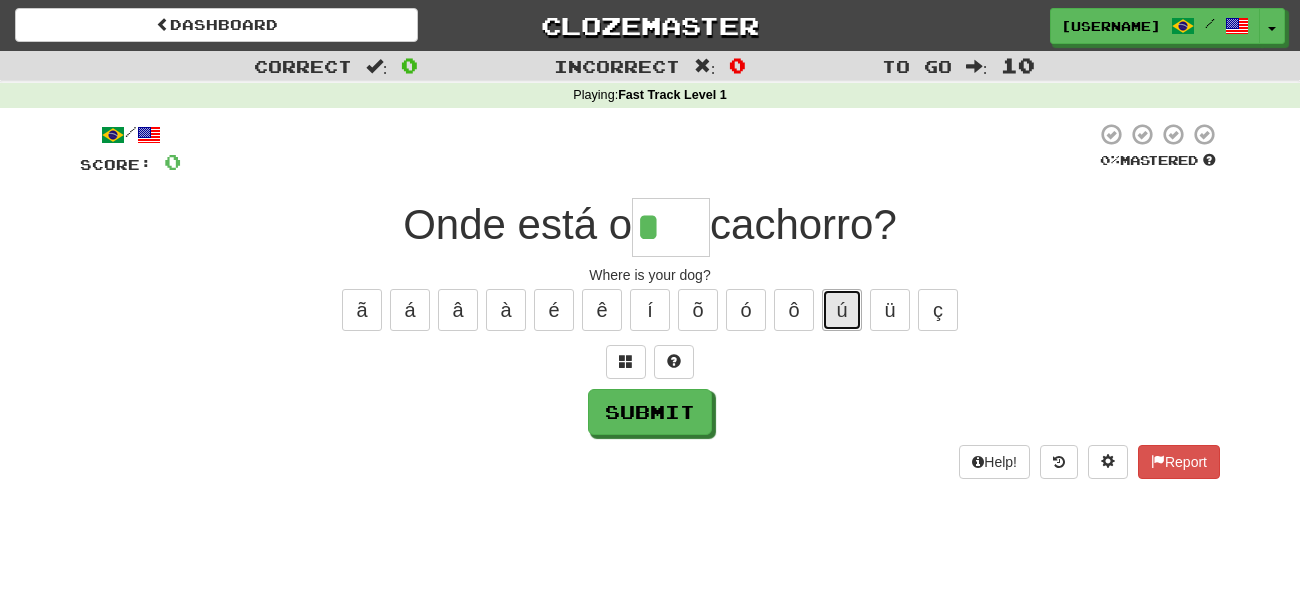 click on "ú" at bounding box center [842, 310] 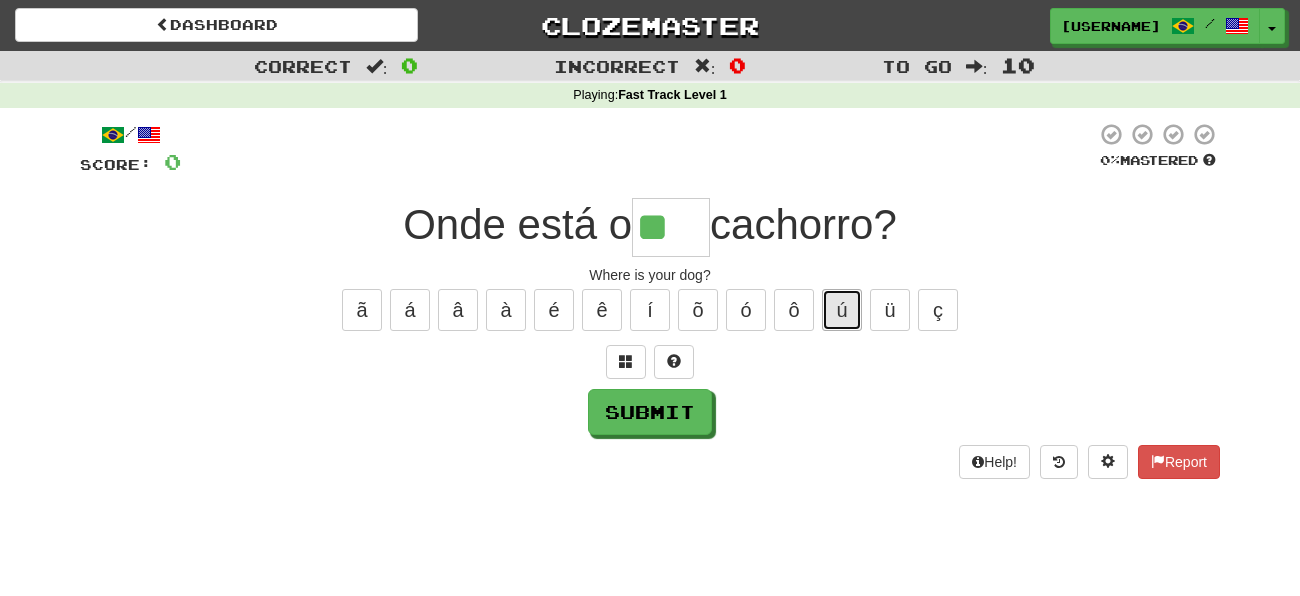 click on "ú" at bounding box center (842, 310) 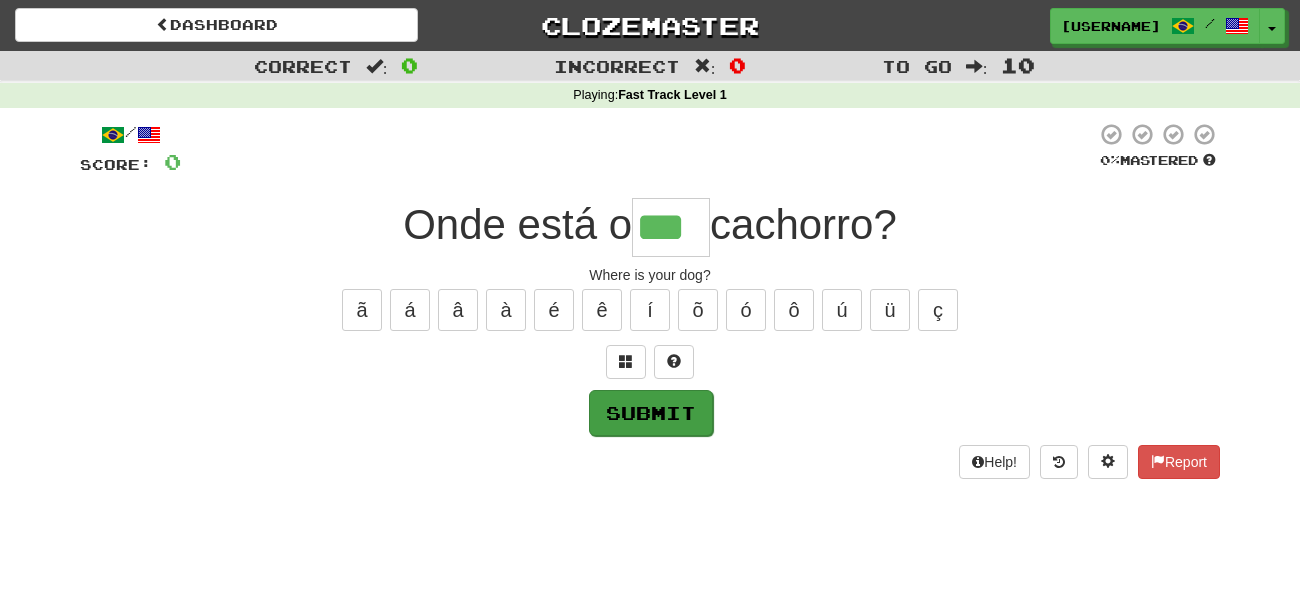 type on "***" 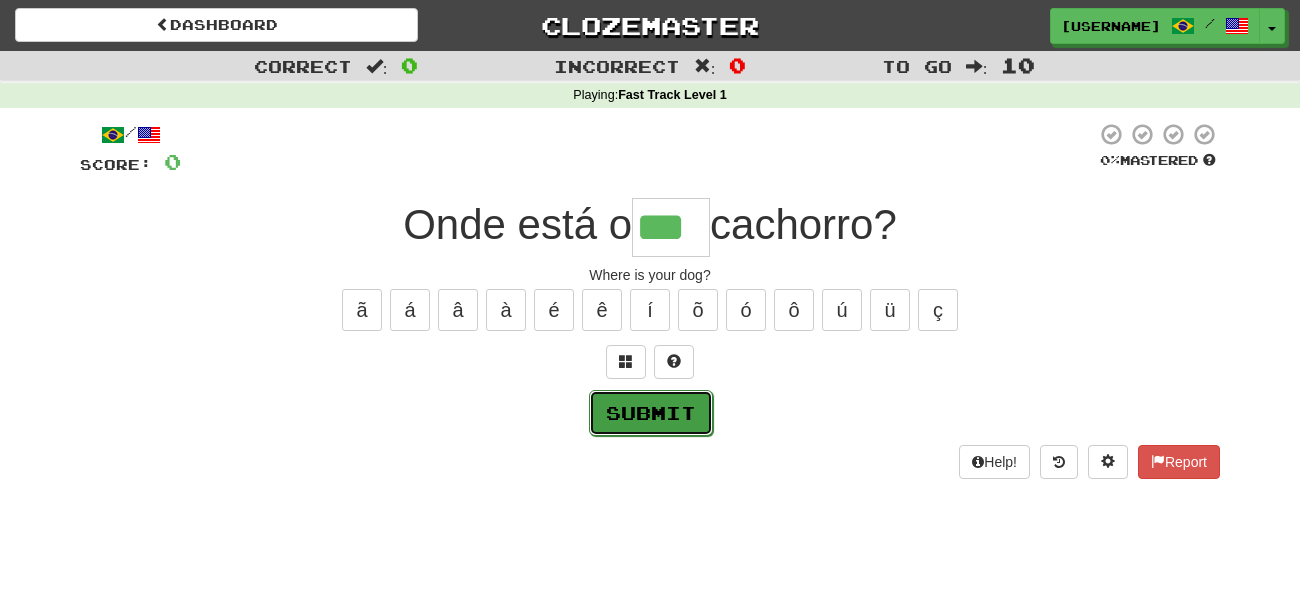 click on "Submit" at bounding box center (651, 413) 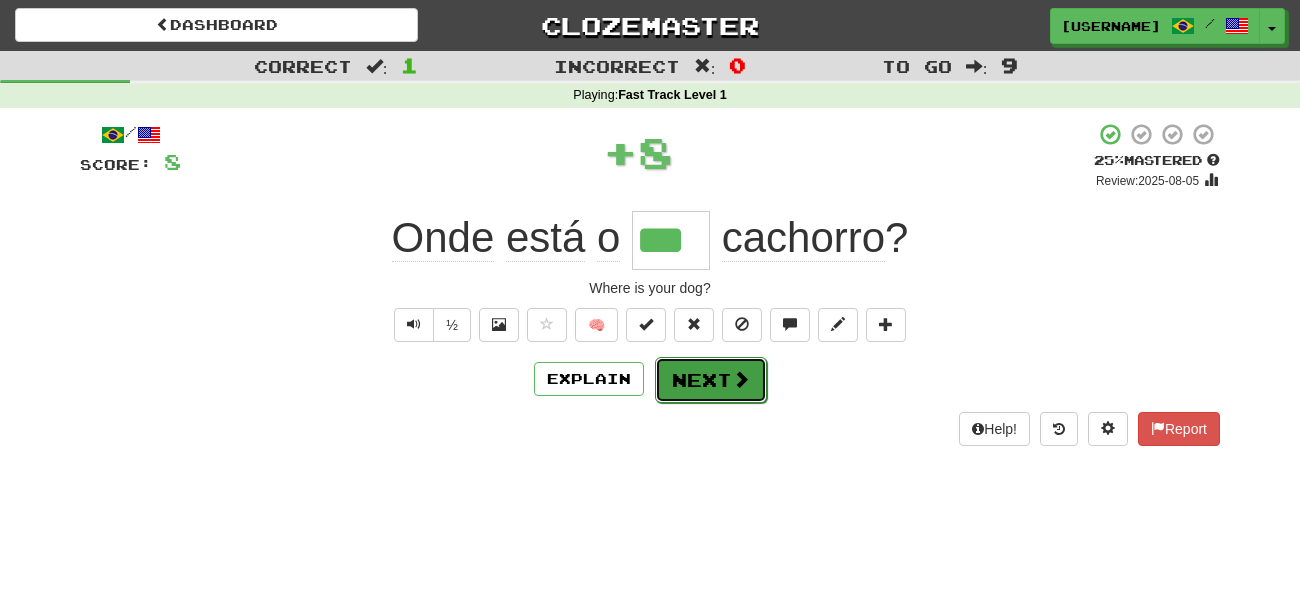 click at bounding box center (741, 379) 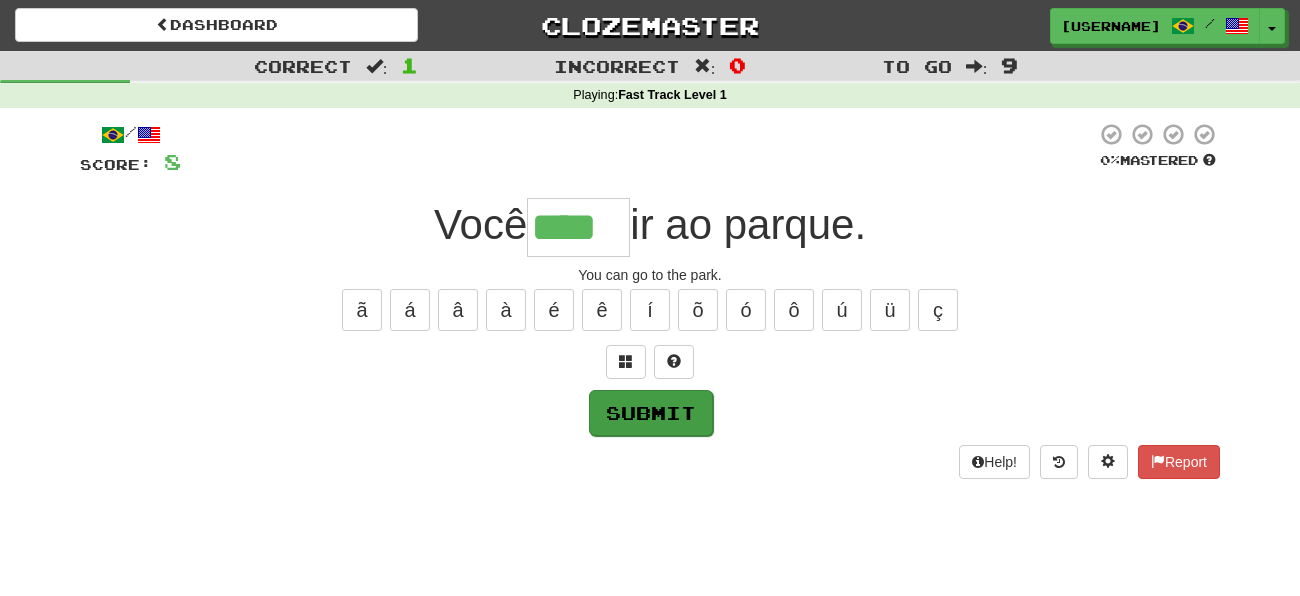 type on "****" 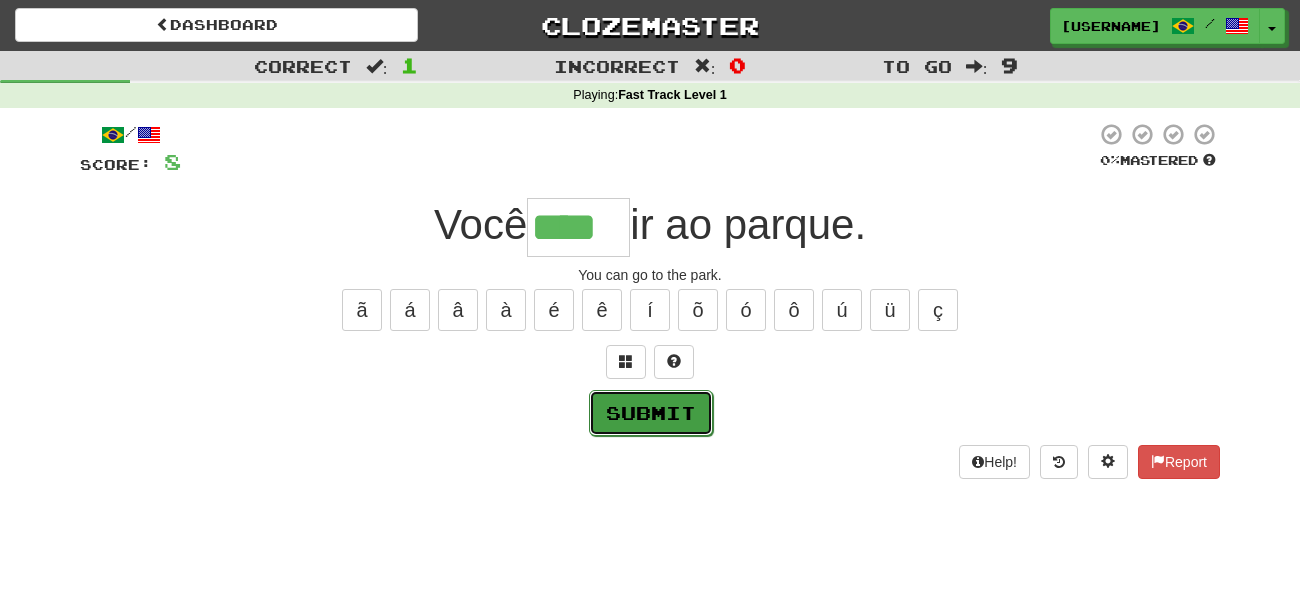 click on "Submit" at bounding box center (651, 413) 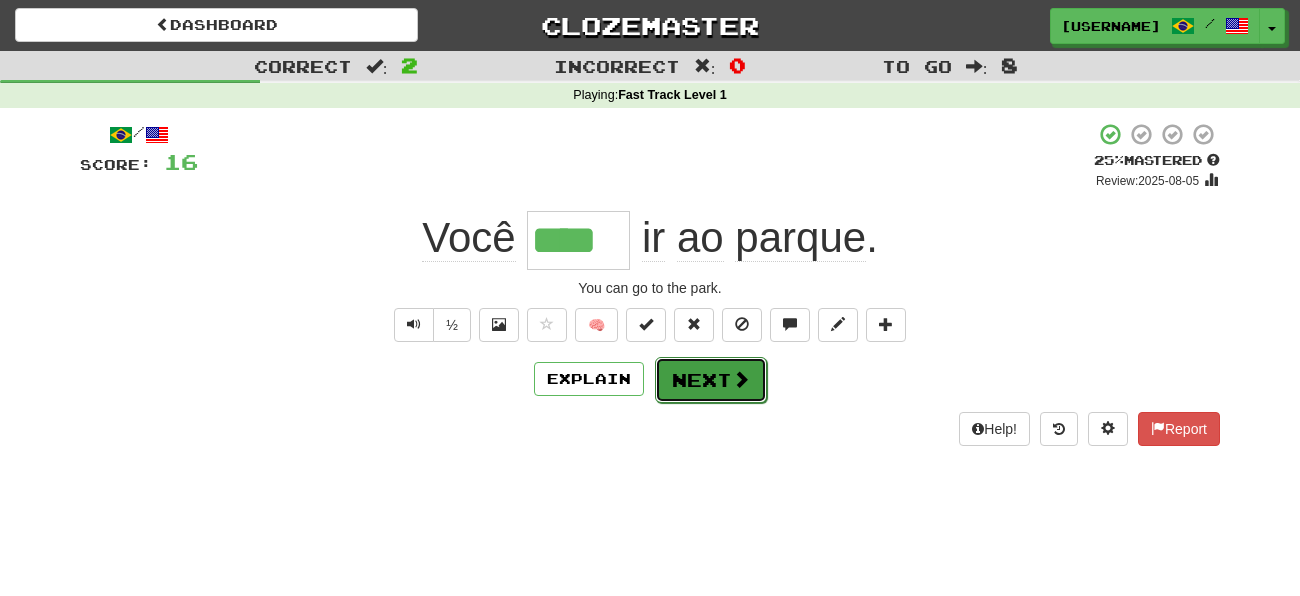 click on "Next" at bounding box center (711, 380) 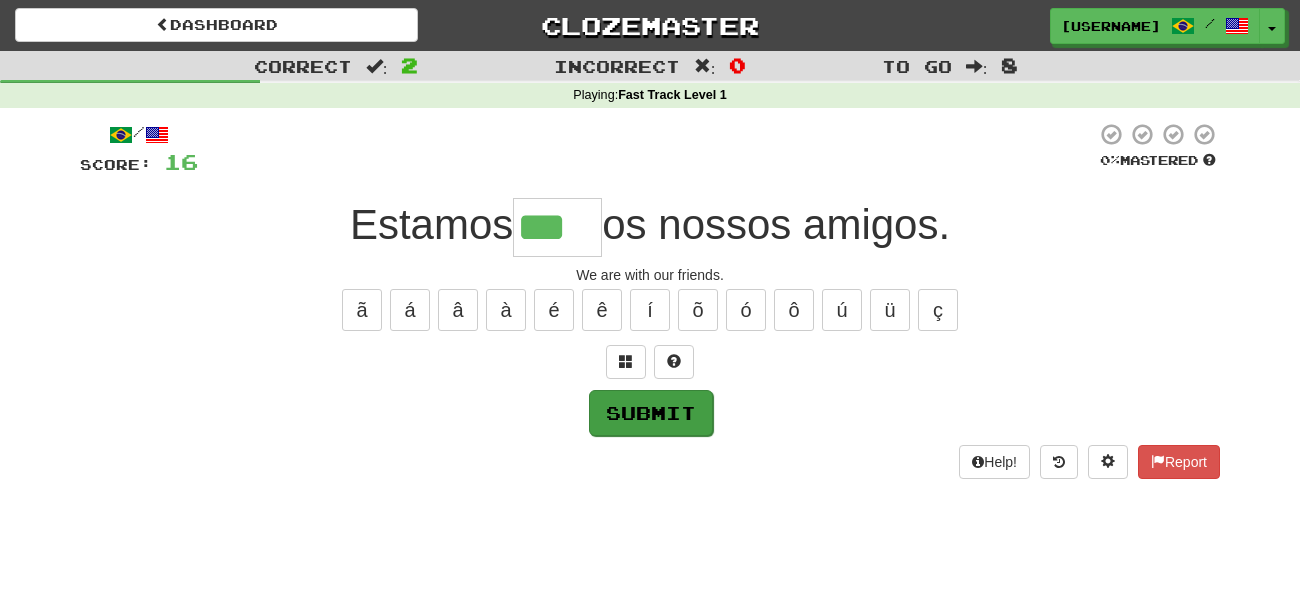 type on "***" 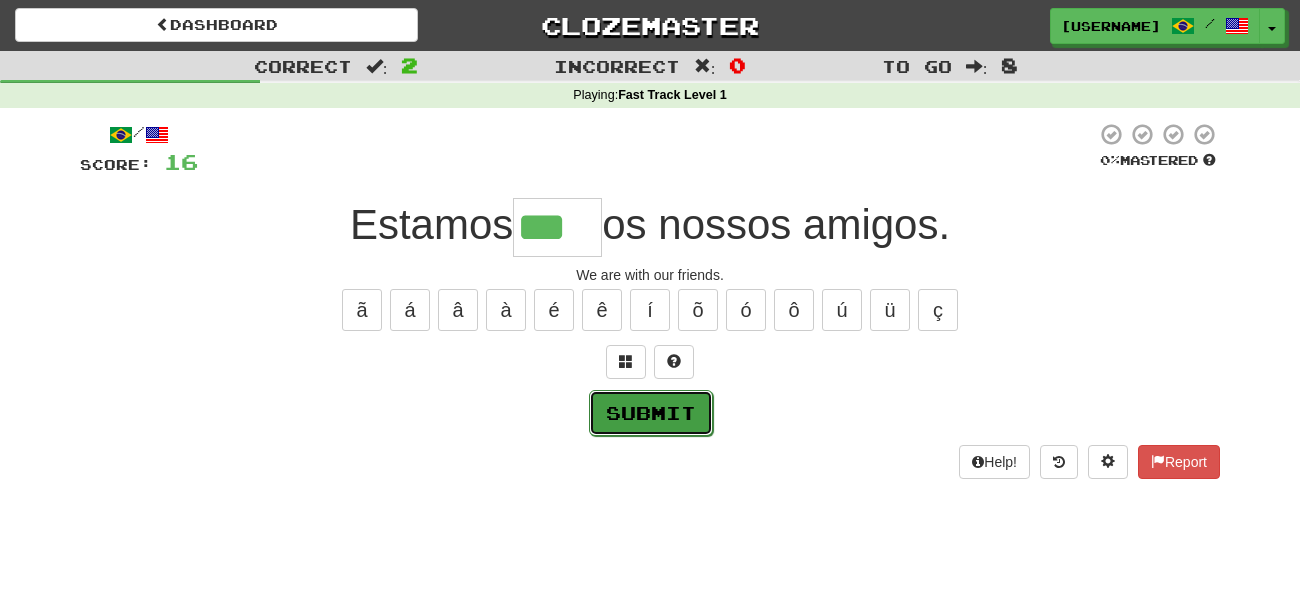 click on "Submit" at bounding box center [651, 413] 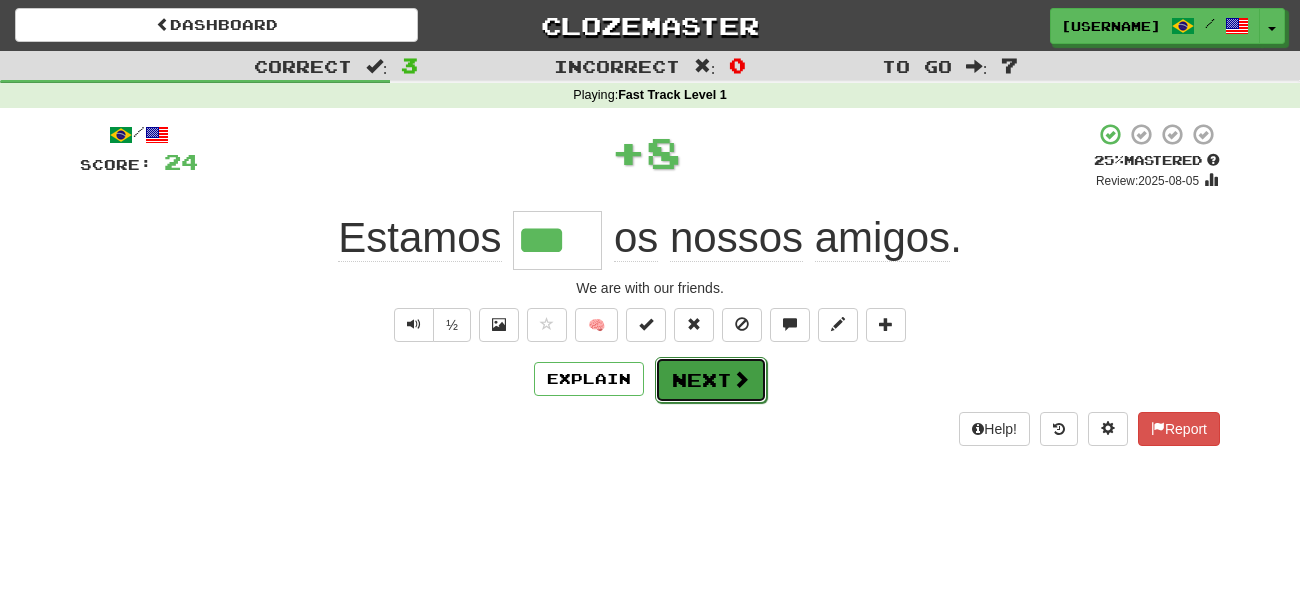 click on "Next" at bounding box center [711, 380] 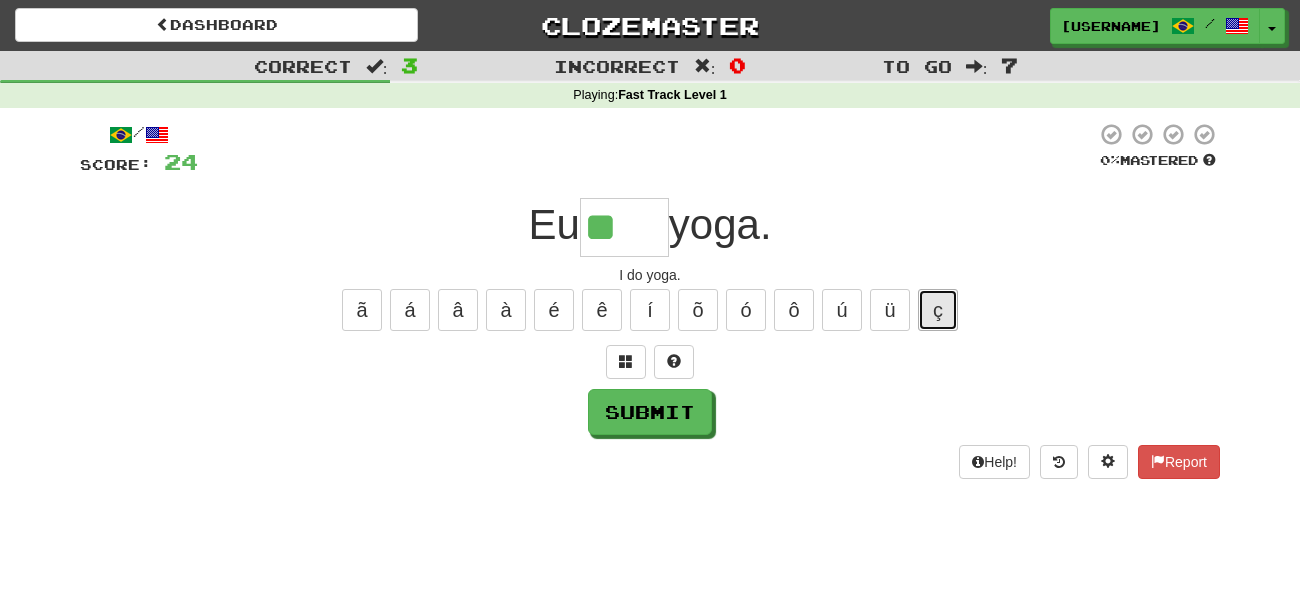click on "ç" at bounding box center (938, 310) 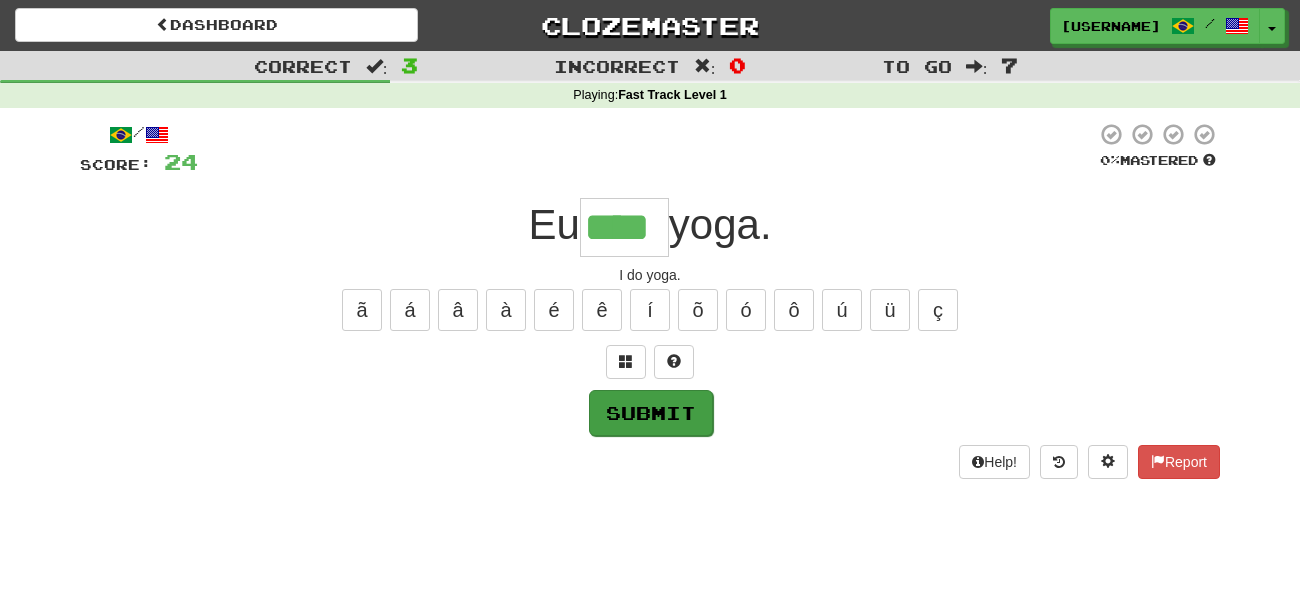 type on "****" 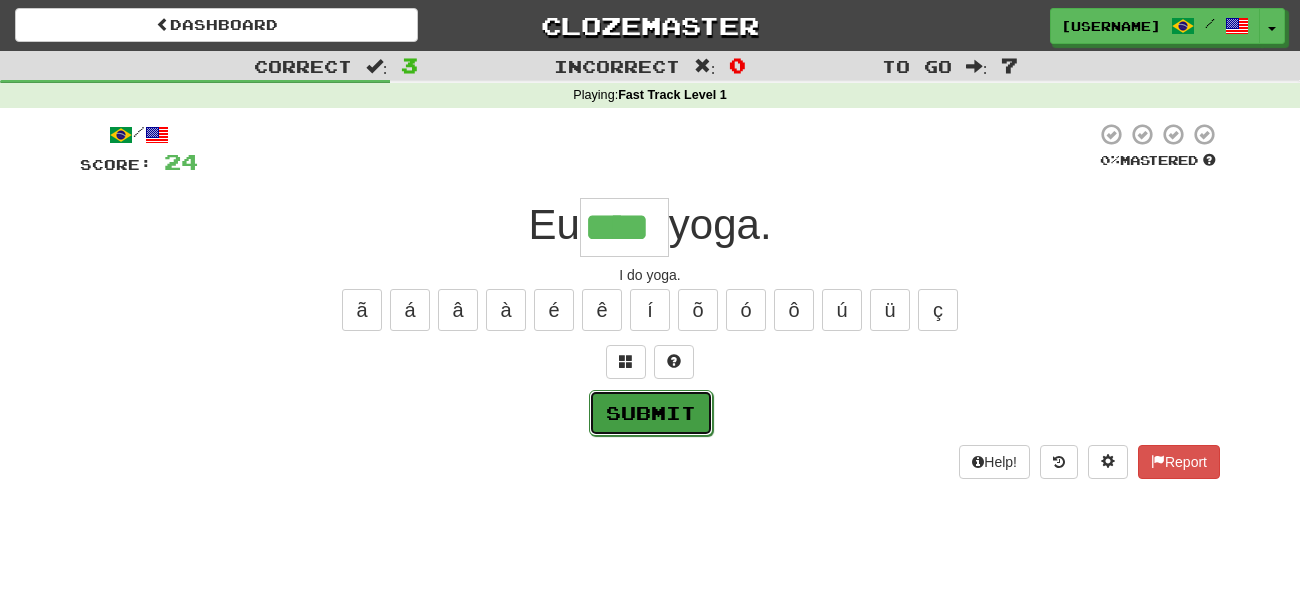 click on "Submit" at bounding box center [651, 413] 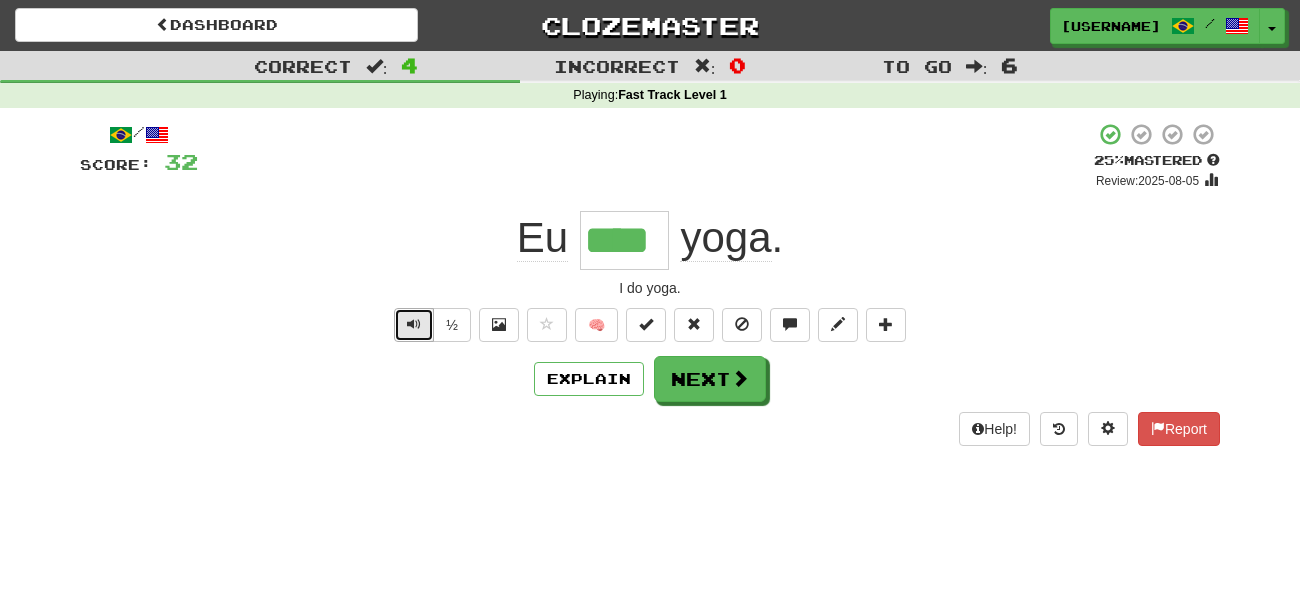 click at bounding box center [414, 325] 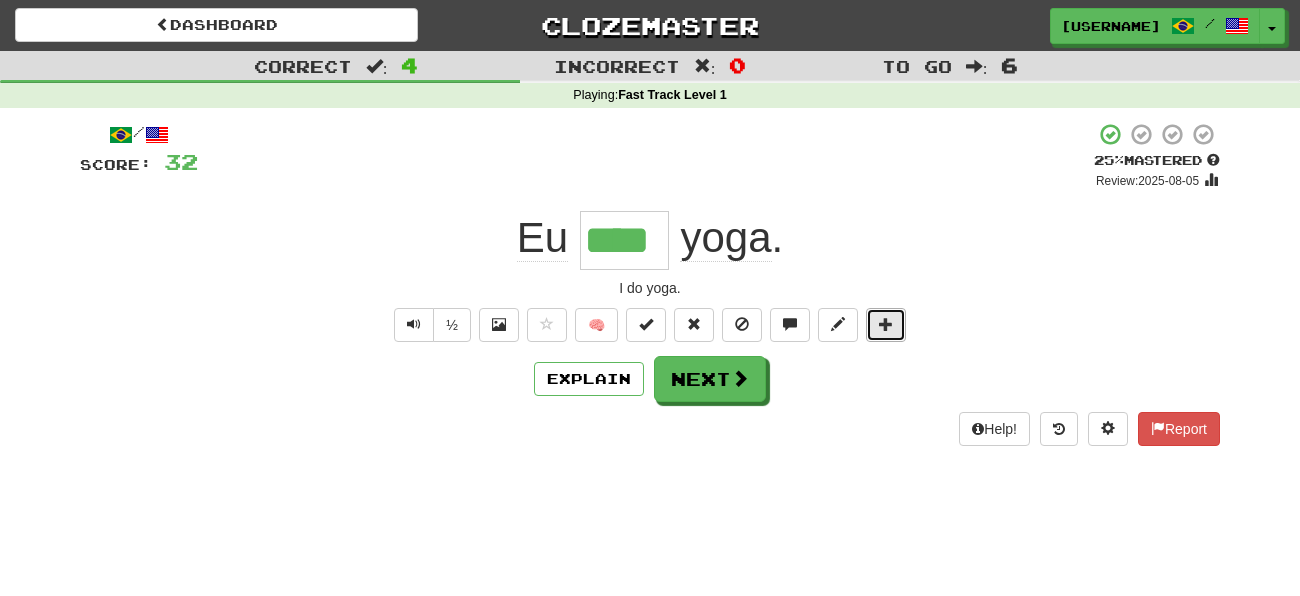 click at bounding box center (886, 324) 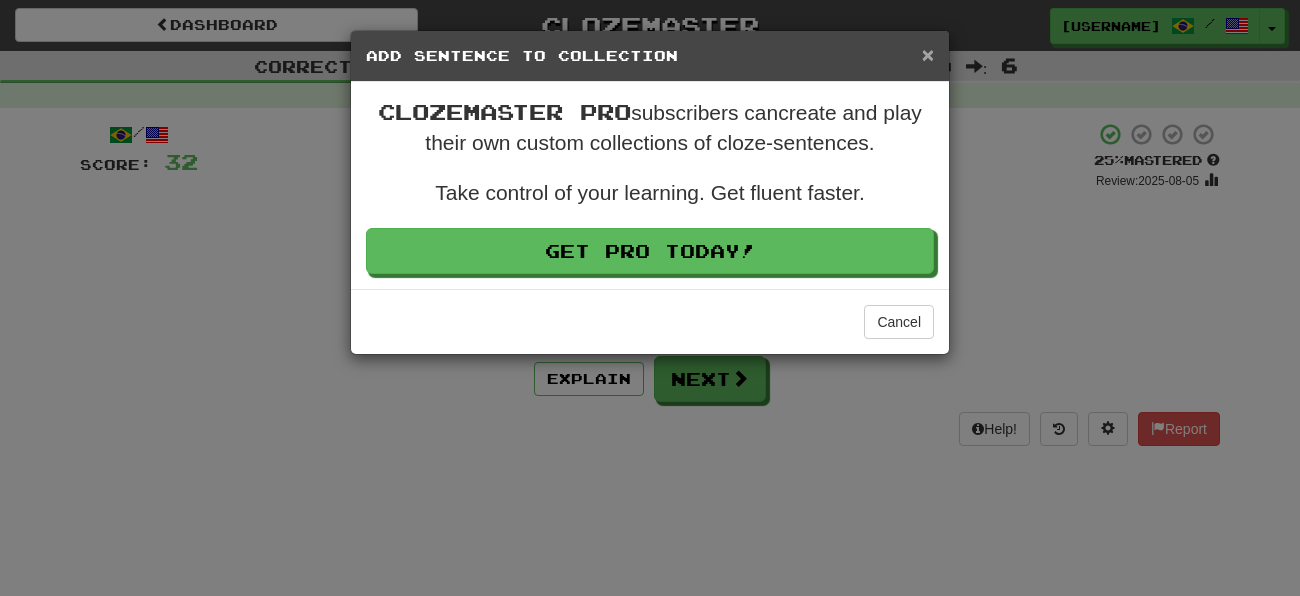 click on "×" at bounding box center [928, 54] 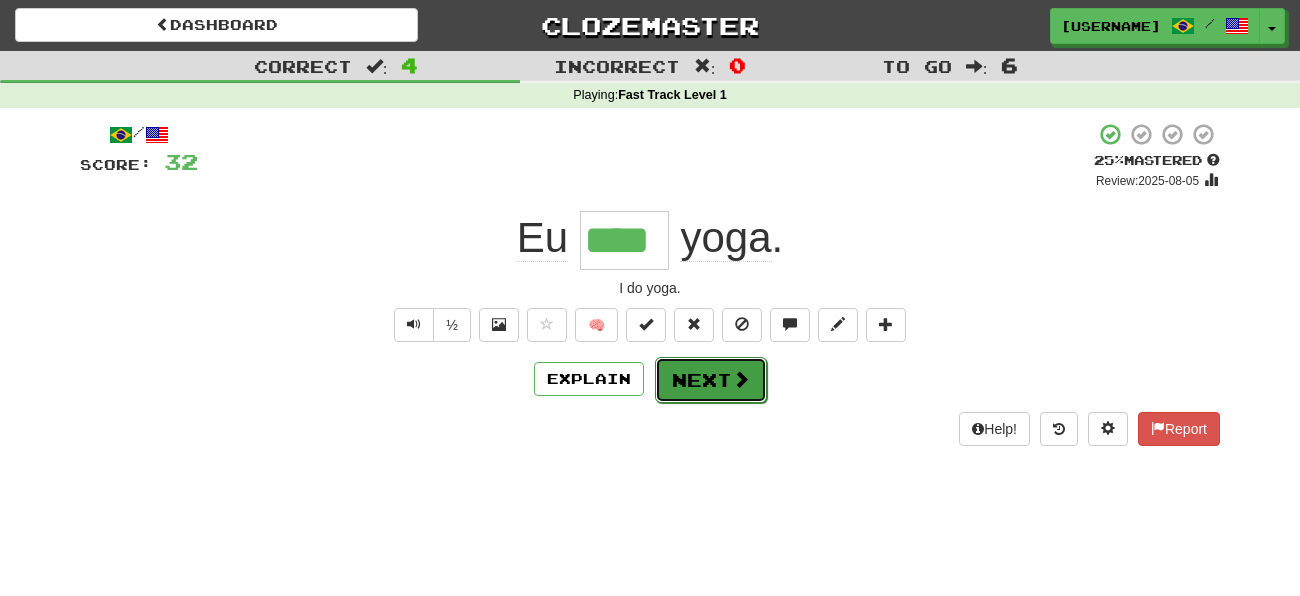 click on "Next" at bounding box center [711, 380] 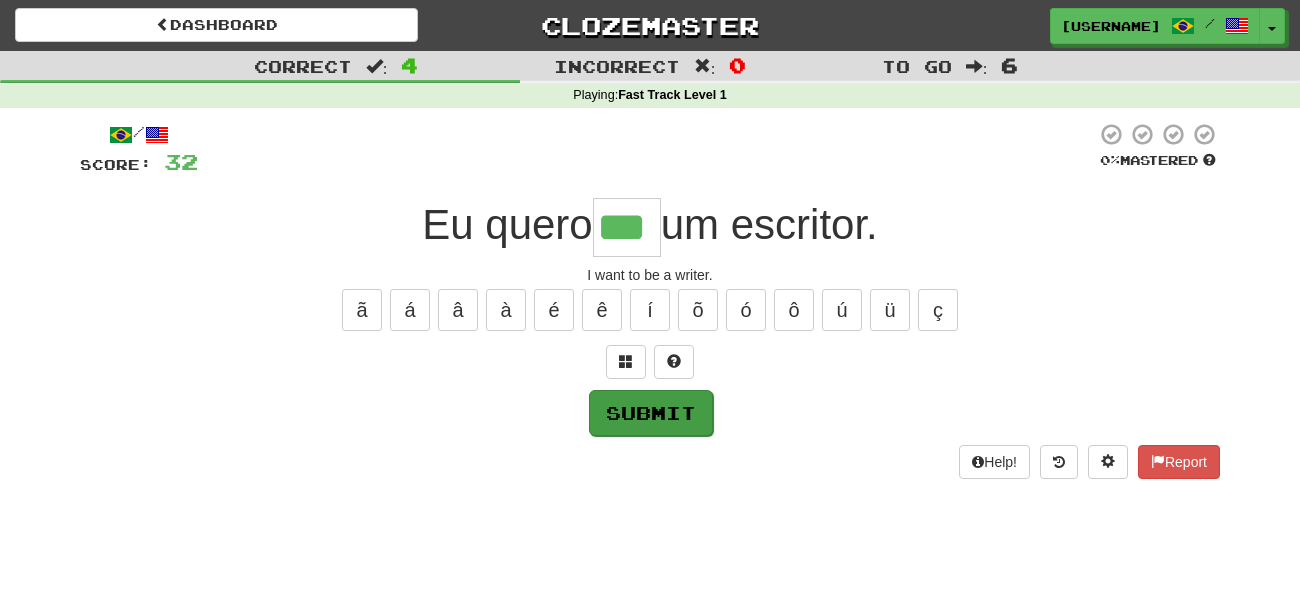 type on "***" 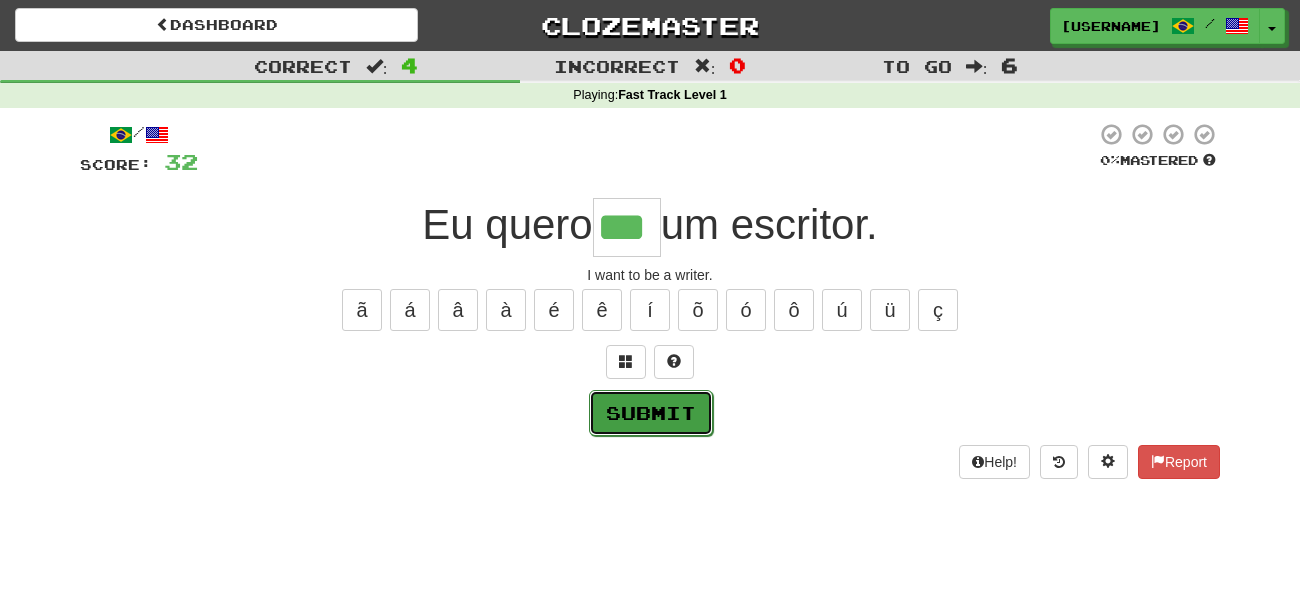 click on "Submit" at bounding box center [651, 413] 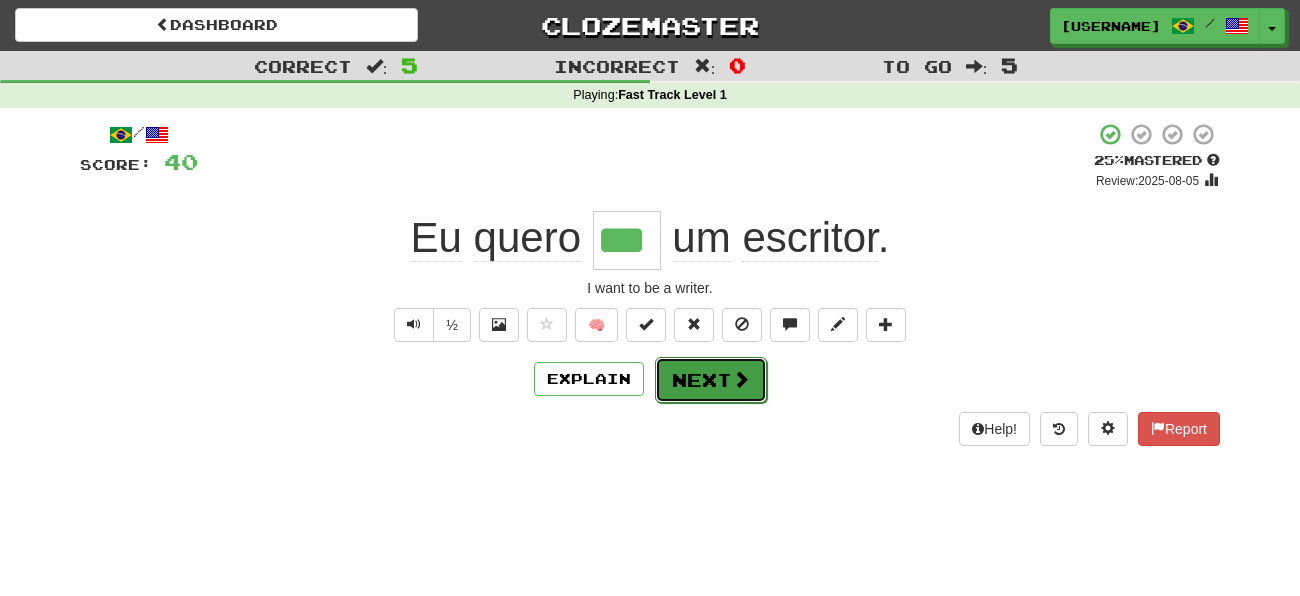 click on "Next" at bounding box center [711, 380] 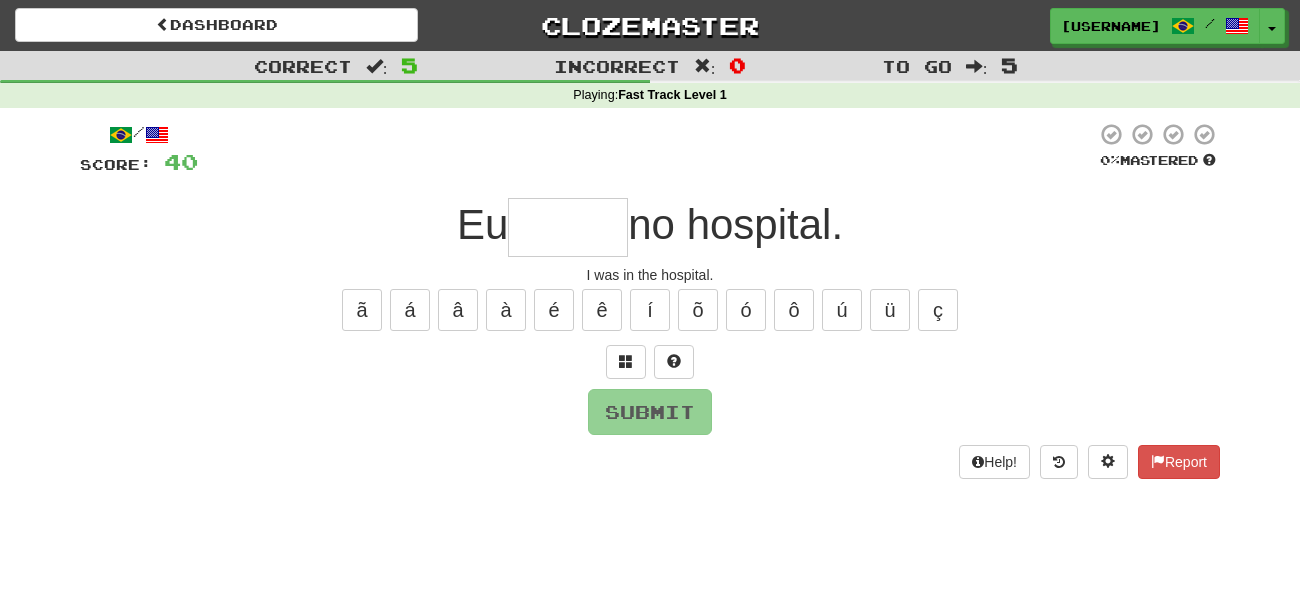 type on "*" 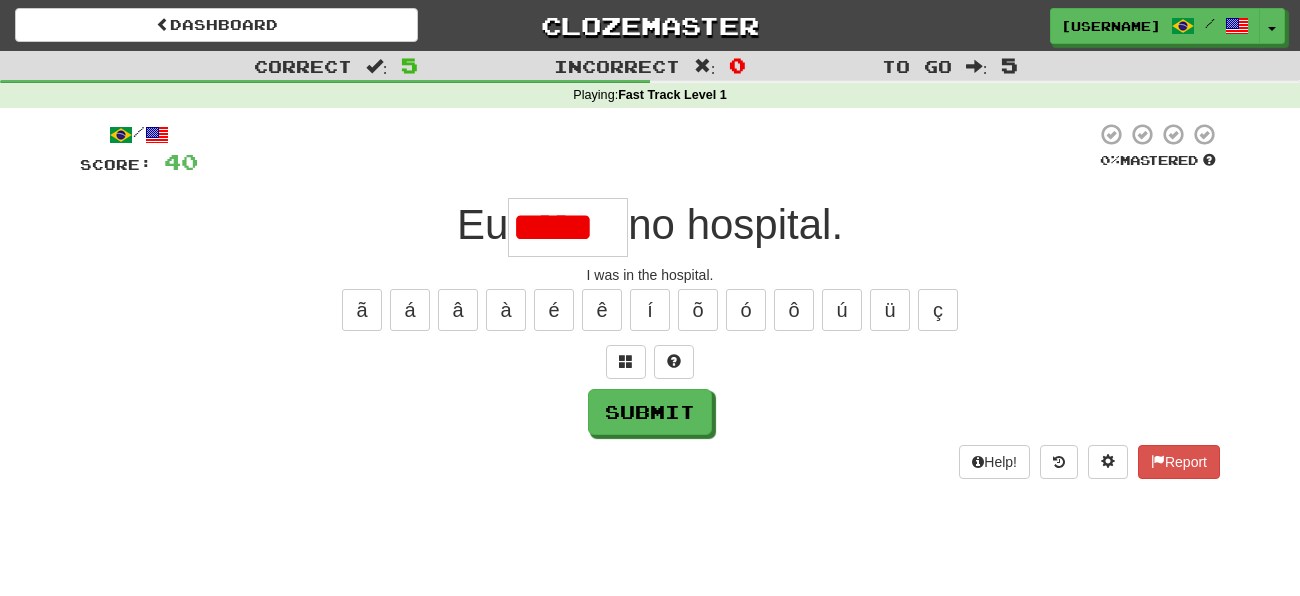 scroll, scrollTop: 0, scrollLeft: 0, axis: both 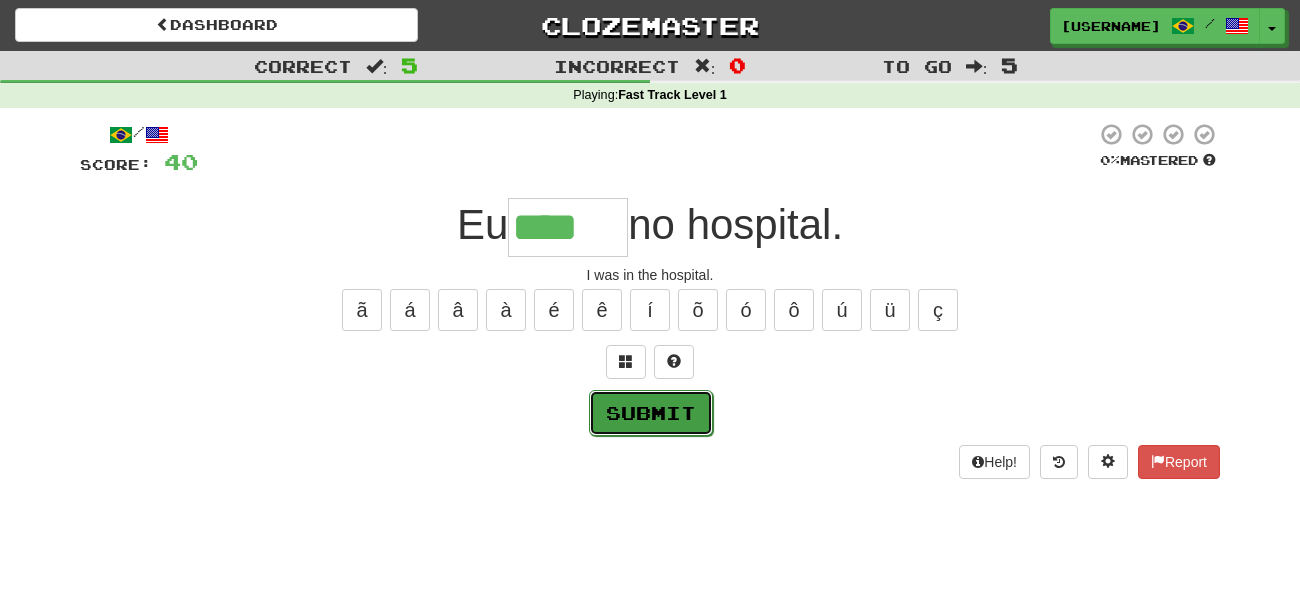 click on "Submit" at bounding box center (651, 413) 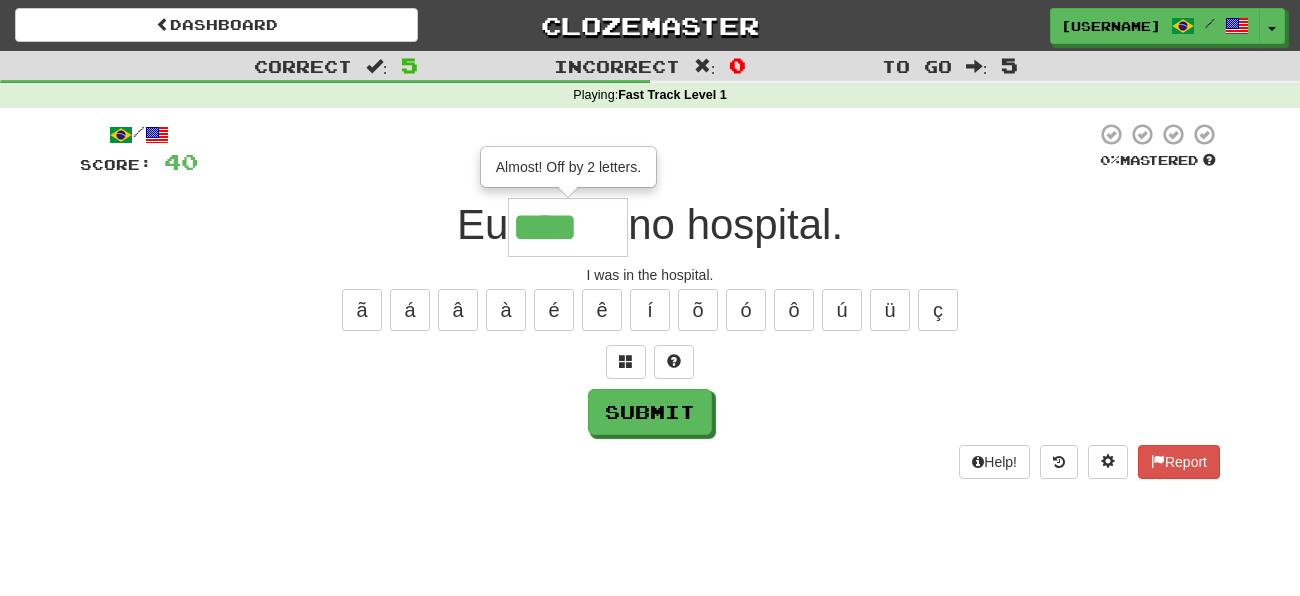 click on "****" at bounding box center [568, 227] 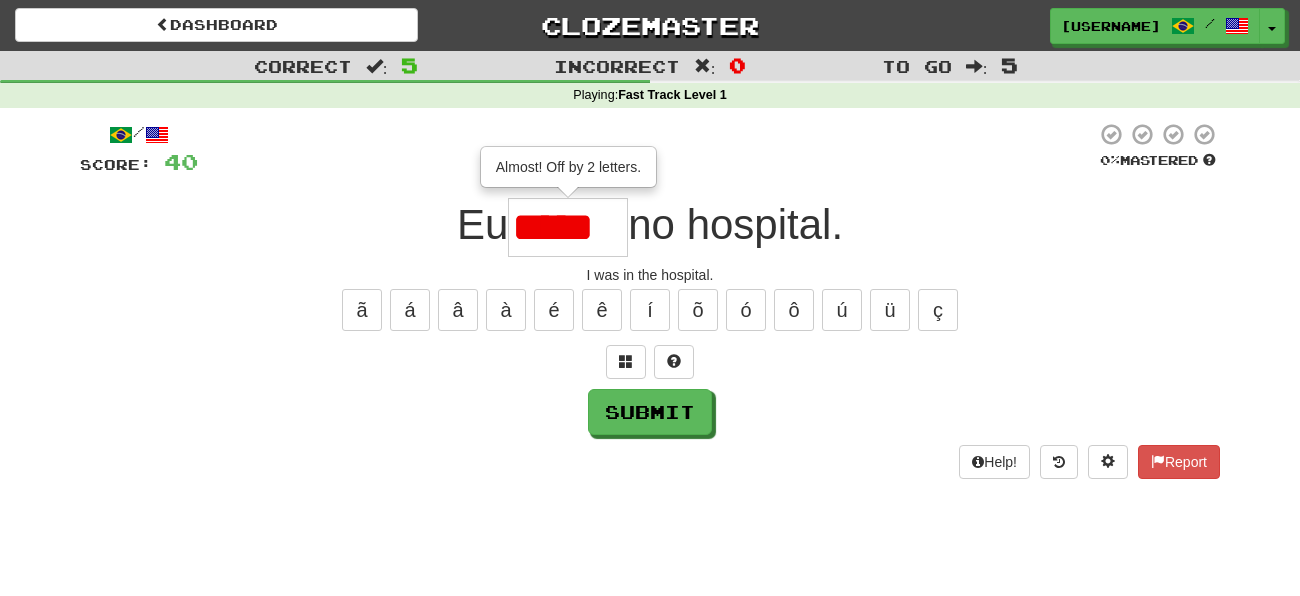 scroll, scrollTop: 0, scrollLeft: 0, axis: both 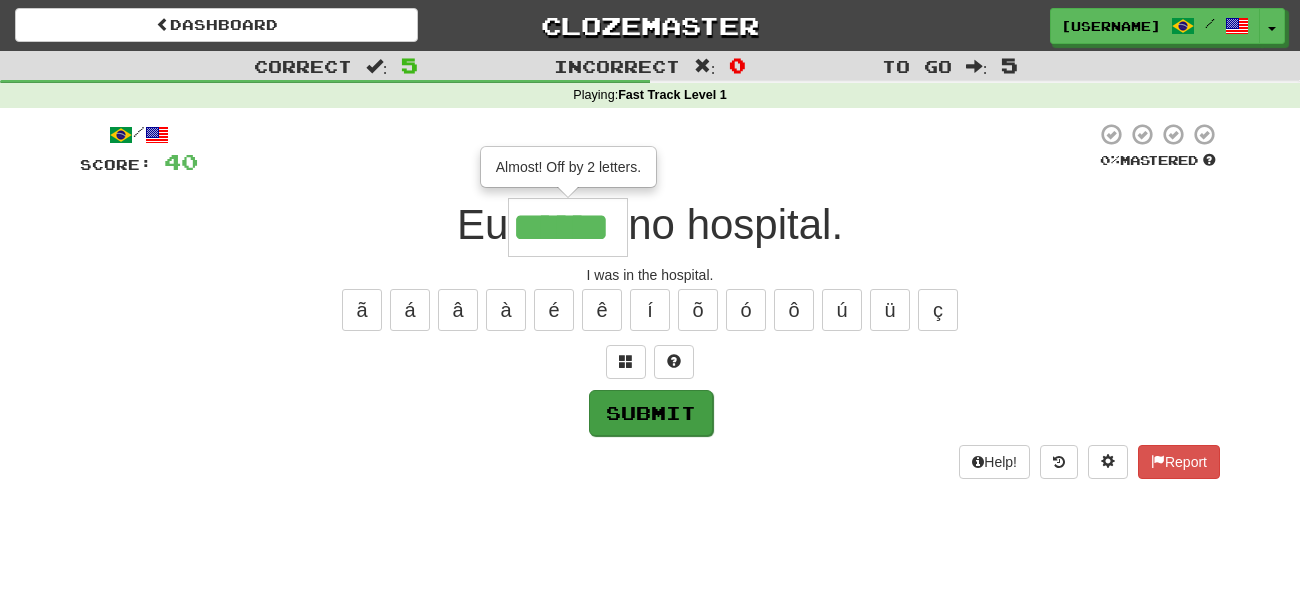 type on "******" 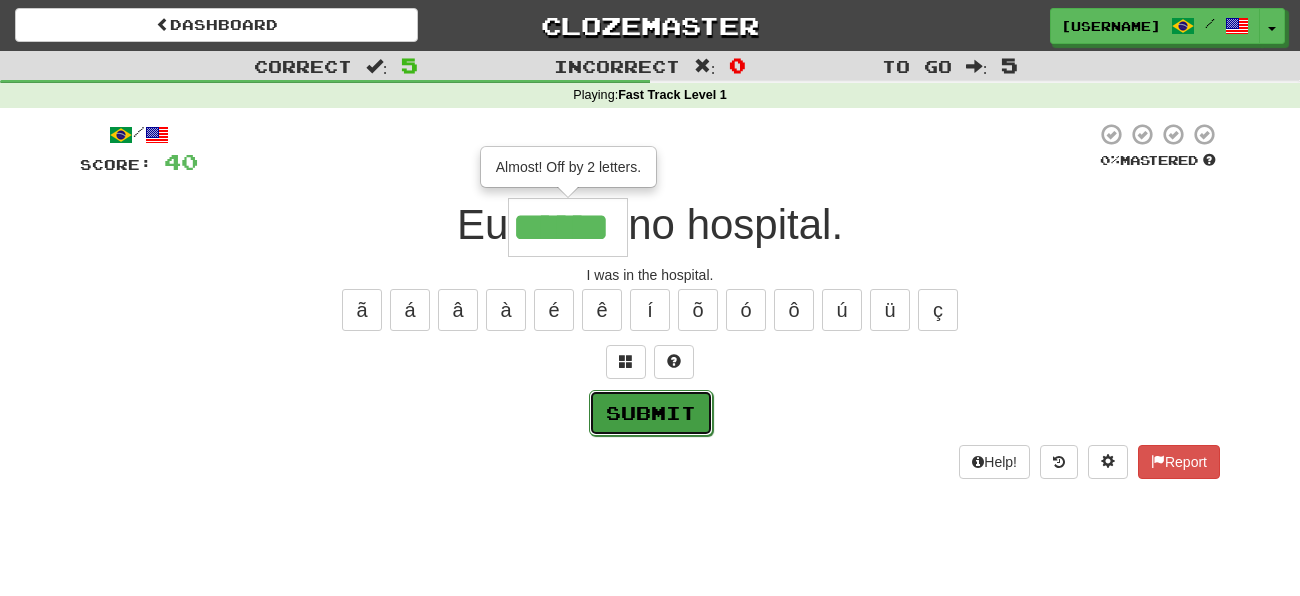 click on "Submit" at bounding box center (651, 413) 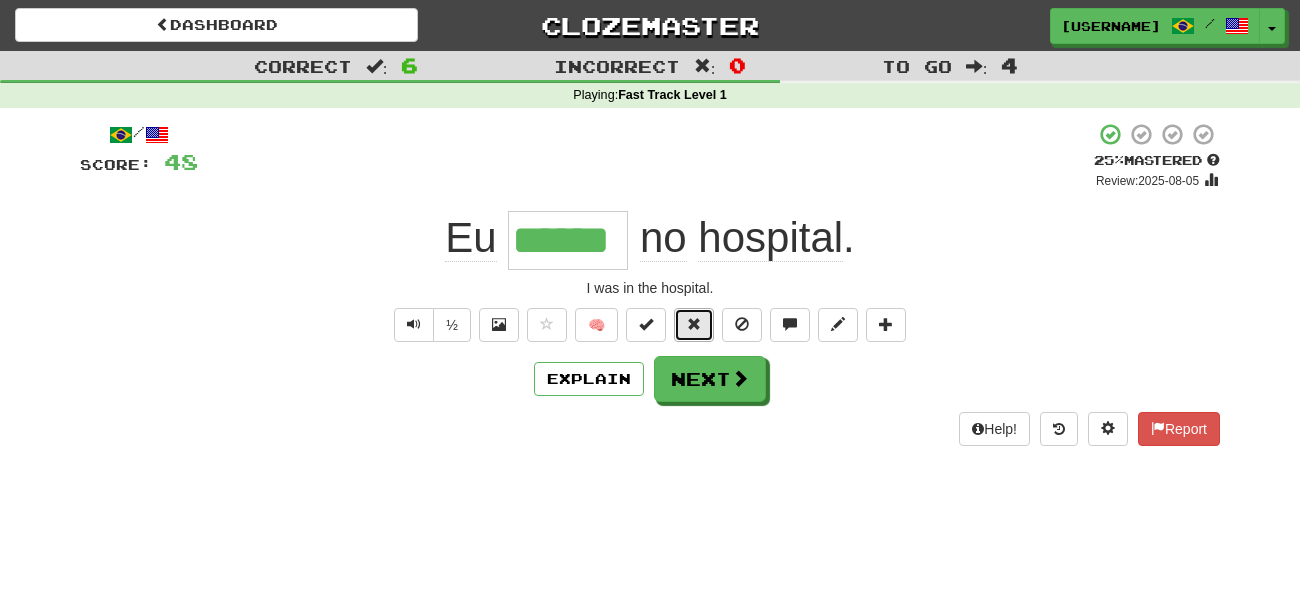 click at bounding box center [694, 324] 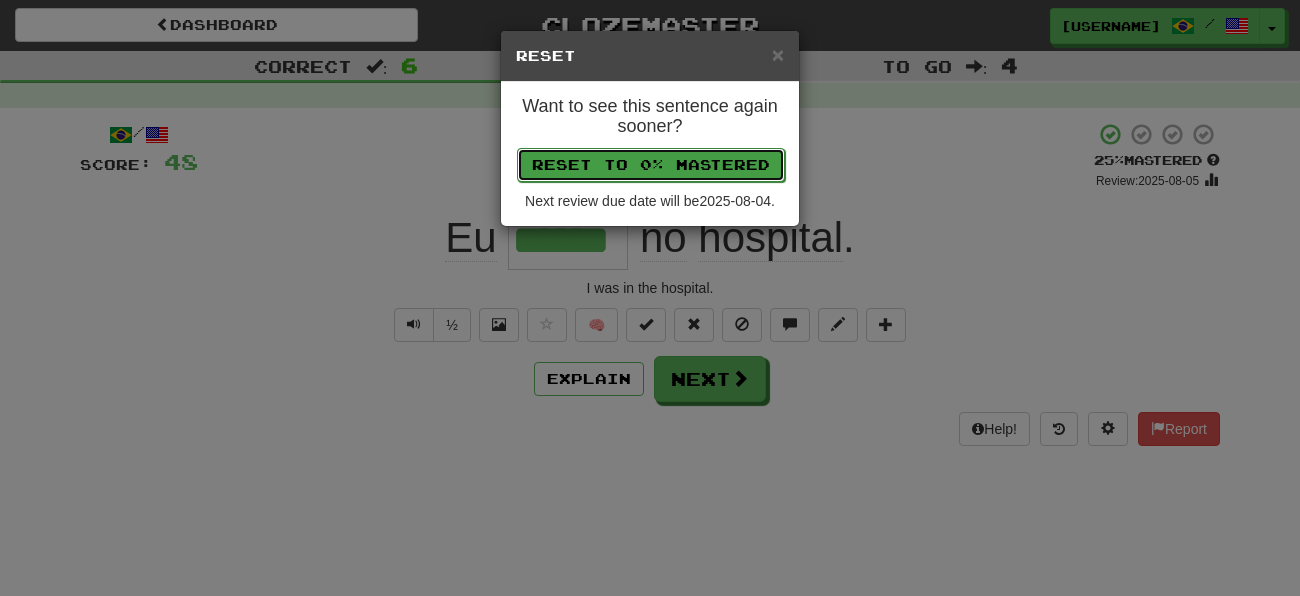 click on "Reset to 0% Mastered" at bounding box center [651, 165] 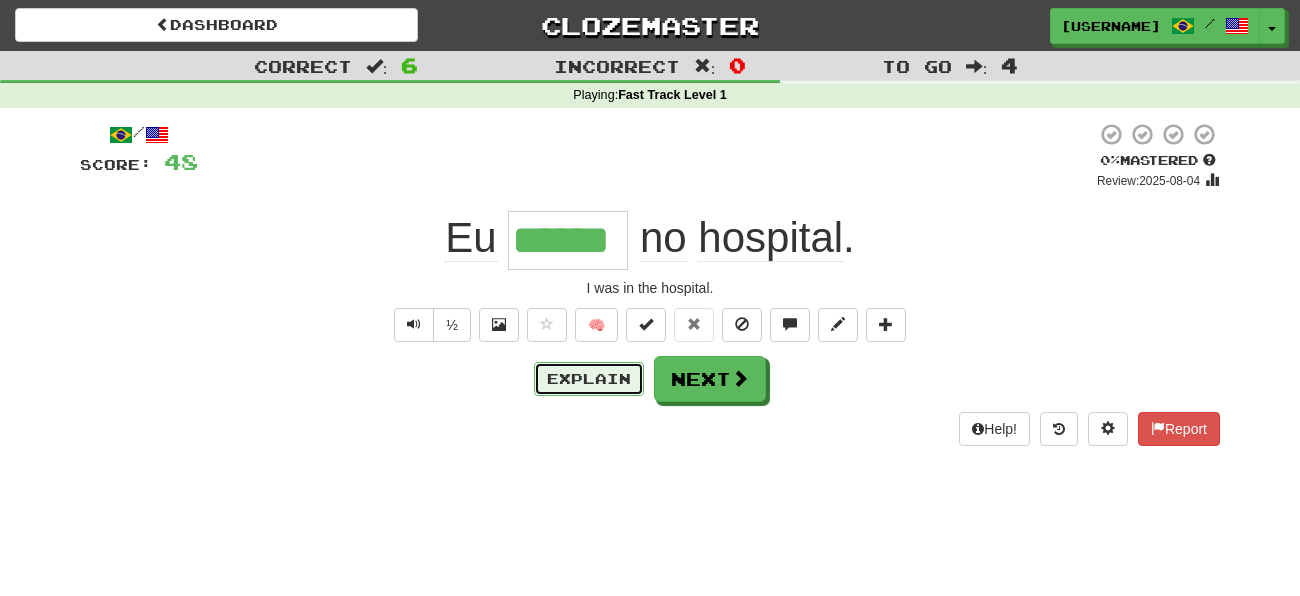 click on "Explain" at bounding box center [589, 379] 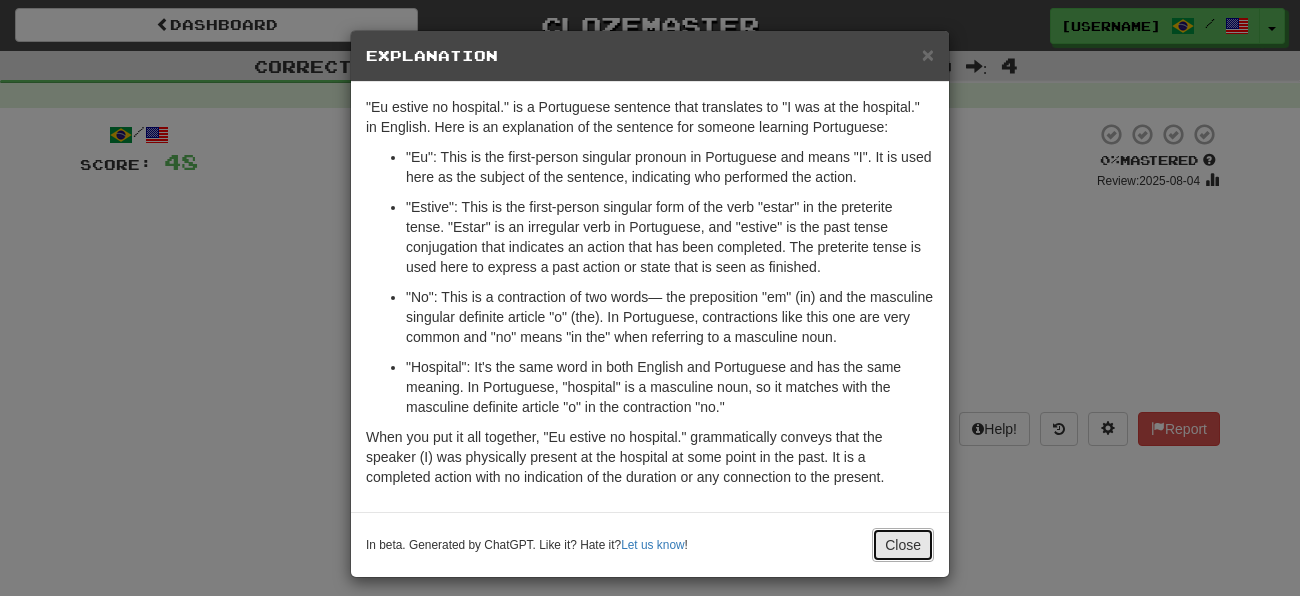 click on "Close" at bounding box center (903, 545) 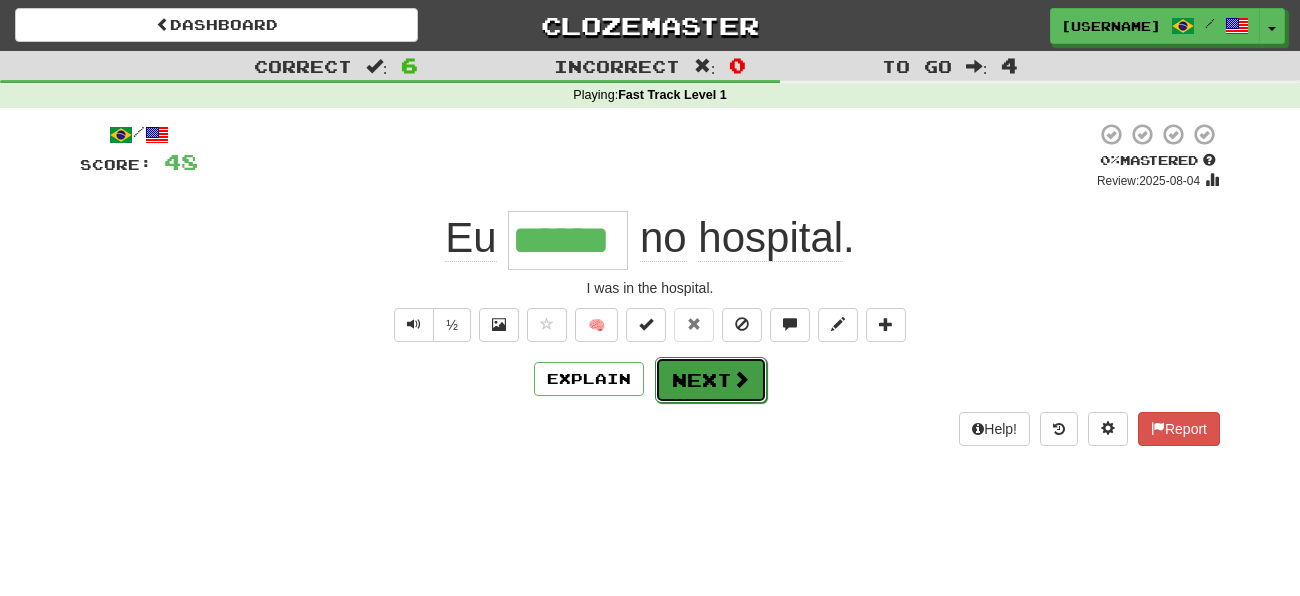 click on "Next" at bounding box center (711, 380) 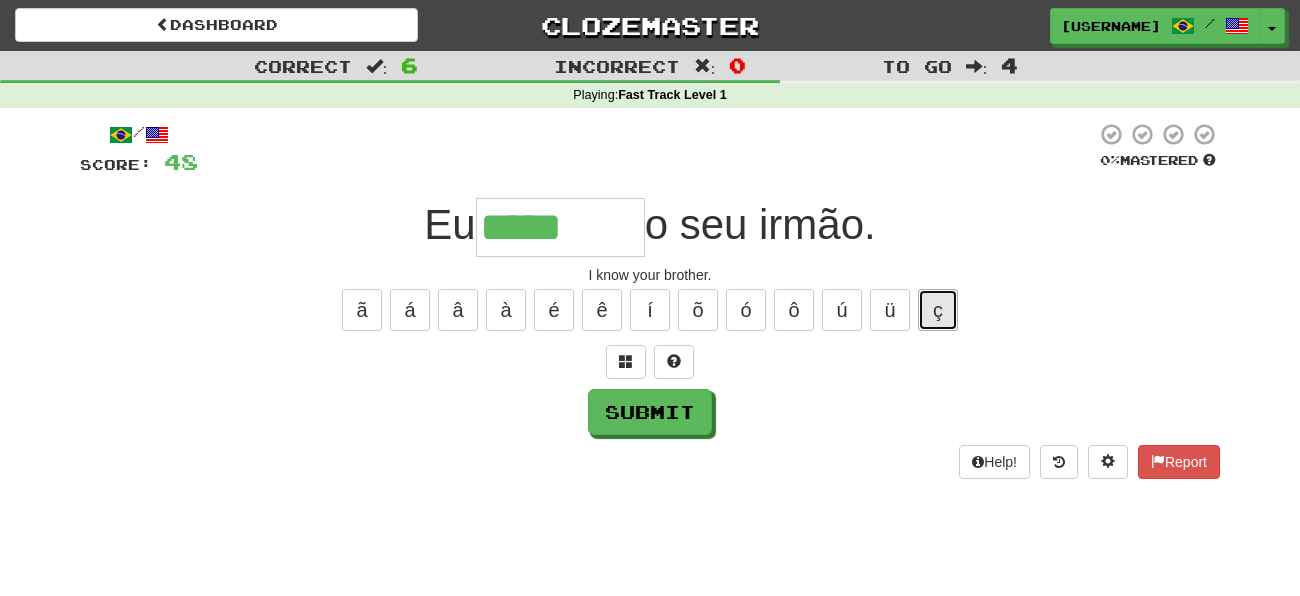 click on "ç" at bounding box center [938, 310] 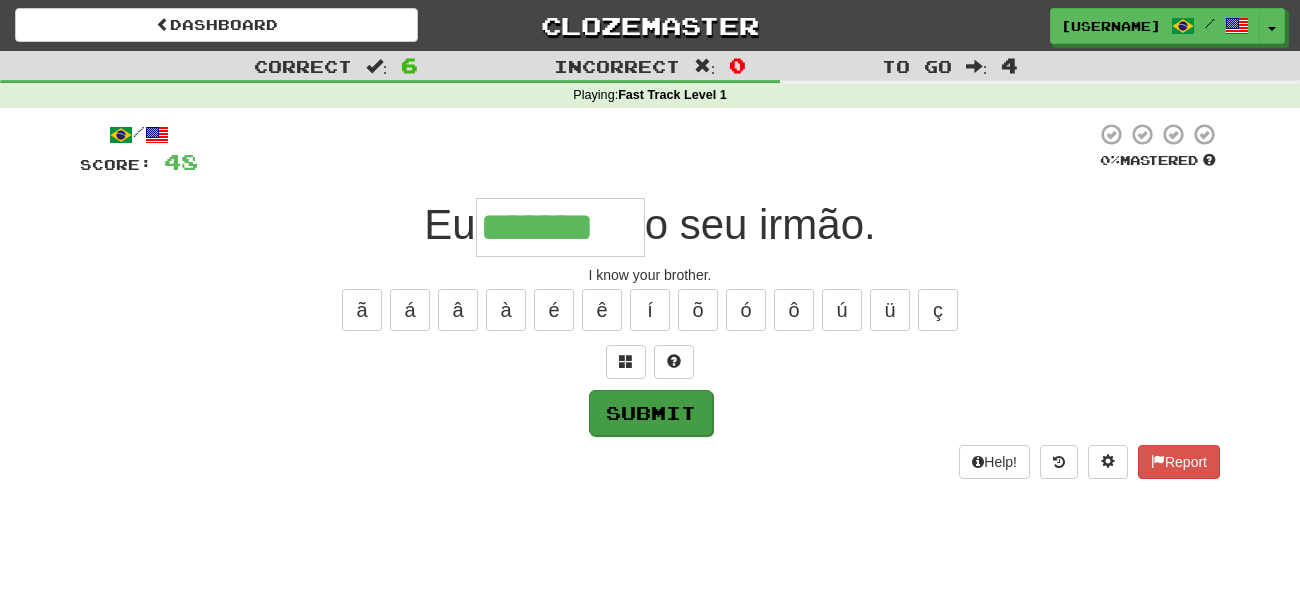 type on "*******" 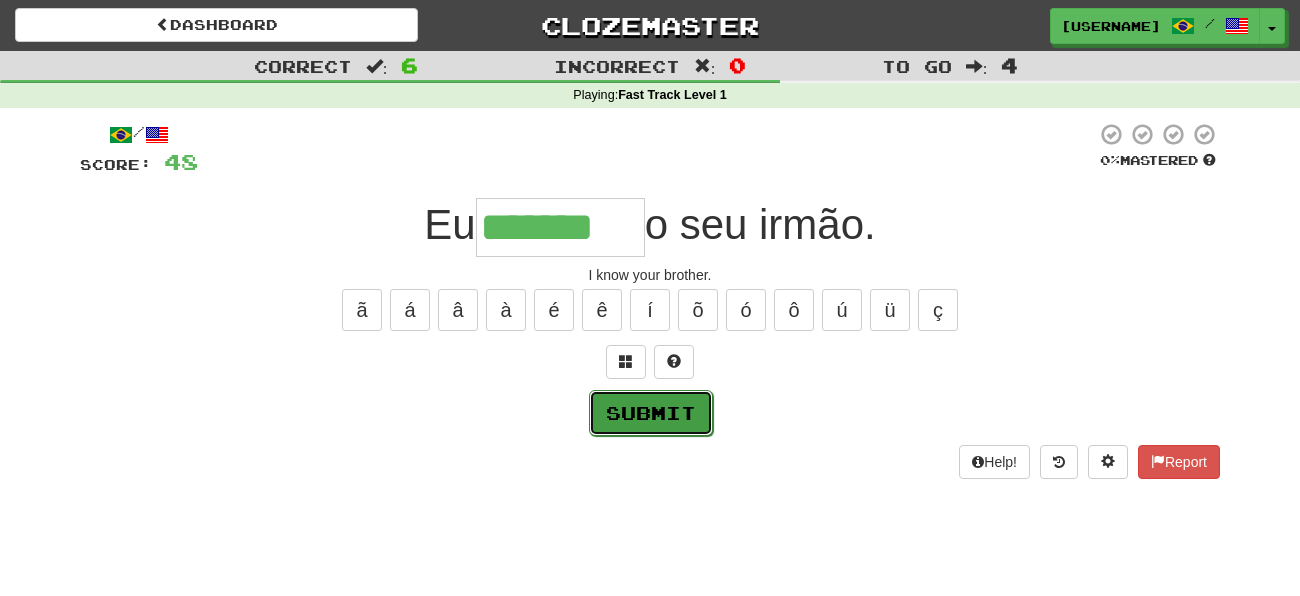 click on "Submit" at bounding box center [651, 413] 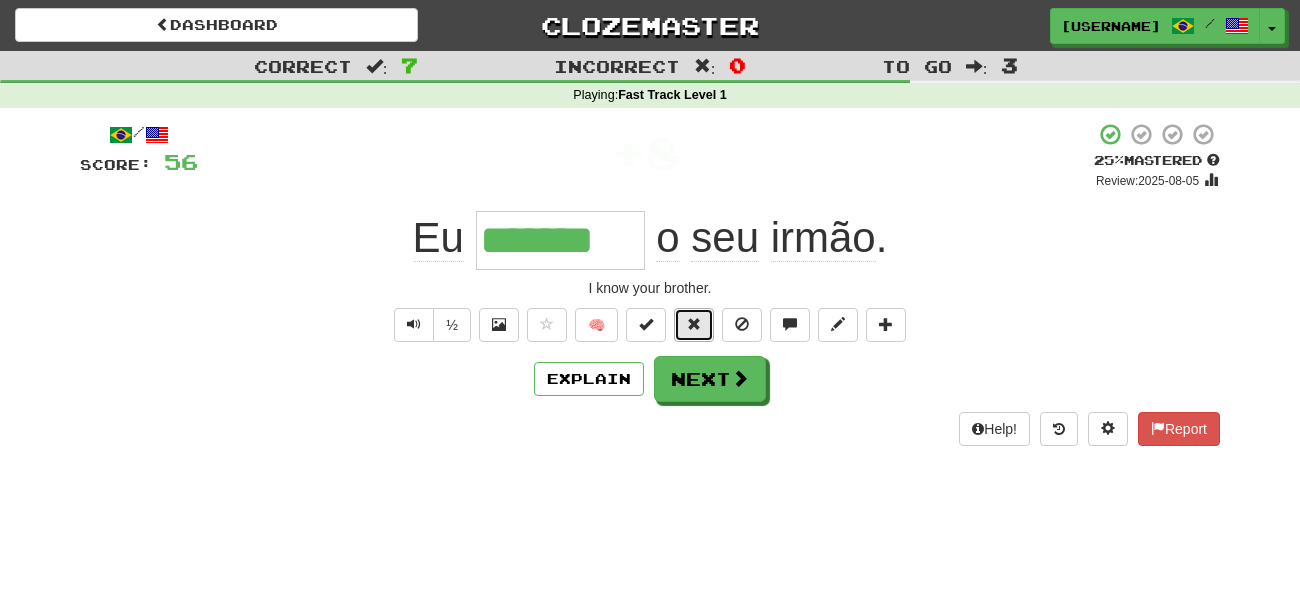 click at bounding box center (694, 324) 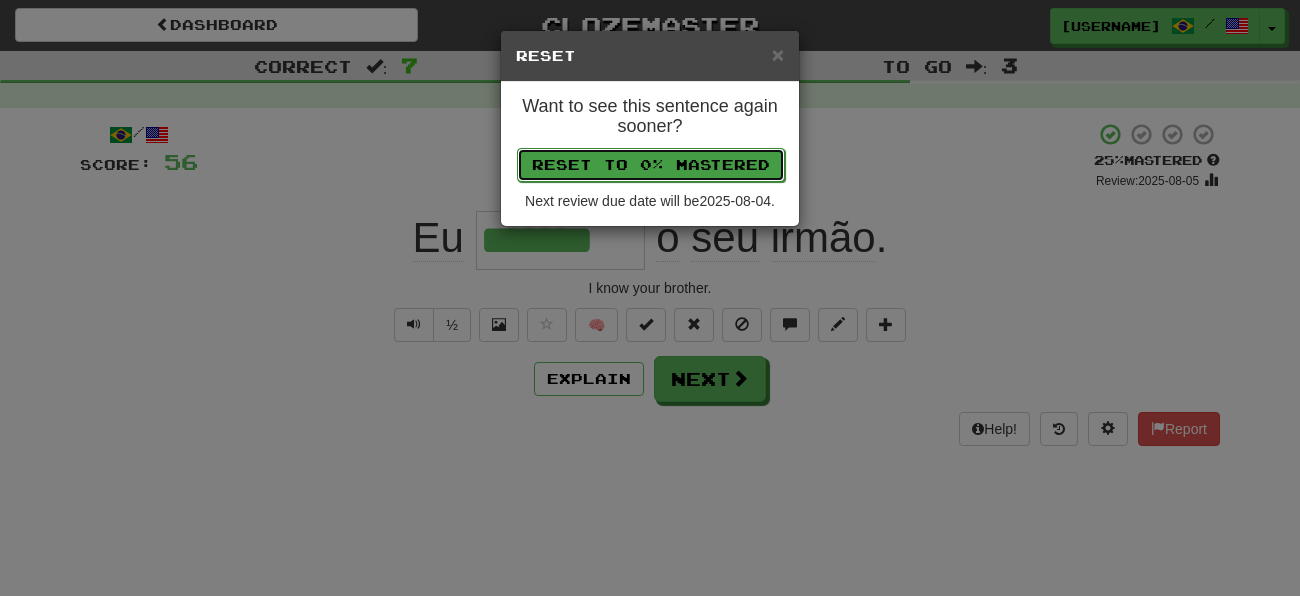click on "Reset to 0% Mastered" at bounding box center [651, 165] 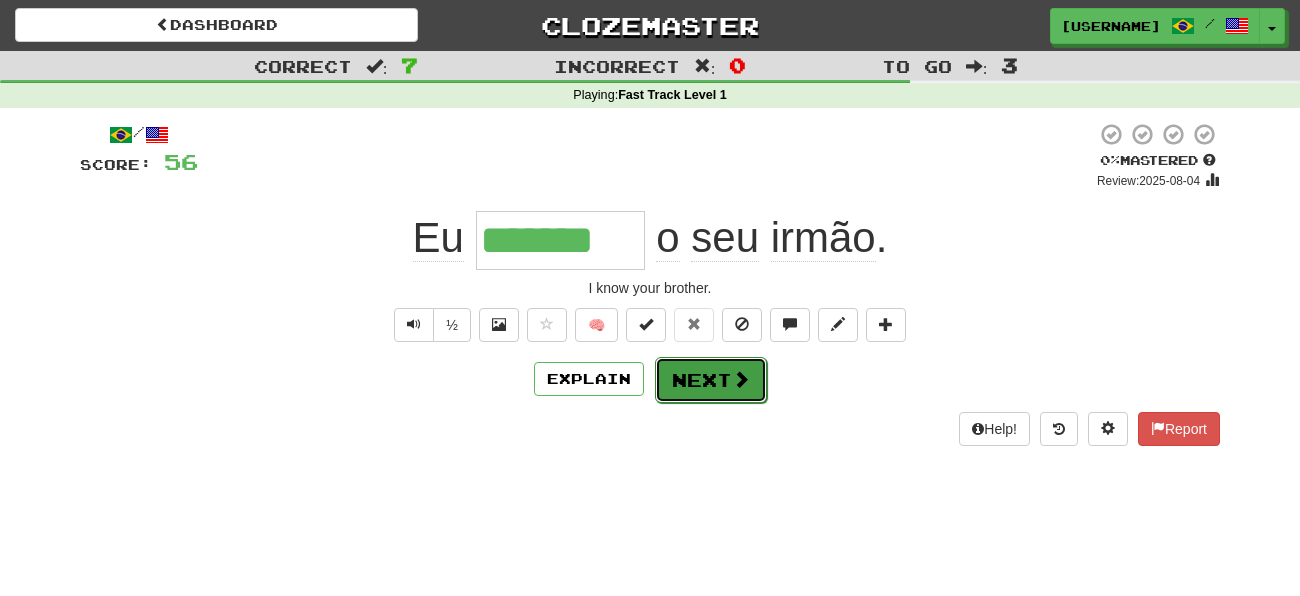 click on "Next" at bounding box center (711, 380) 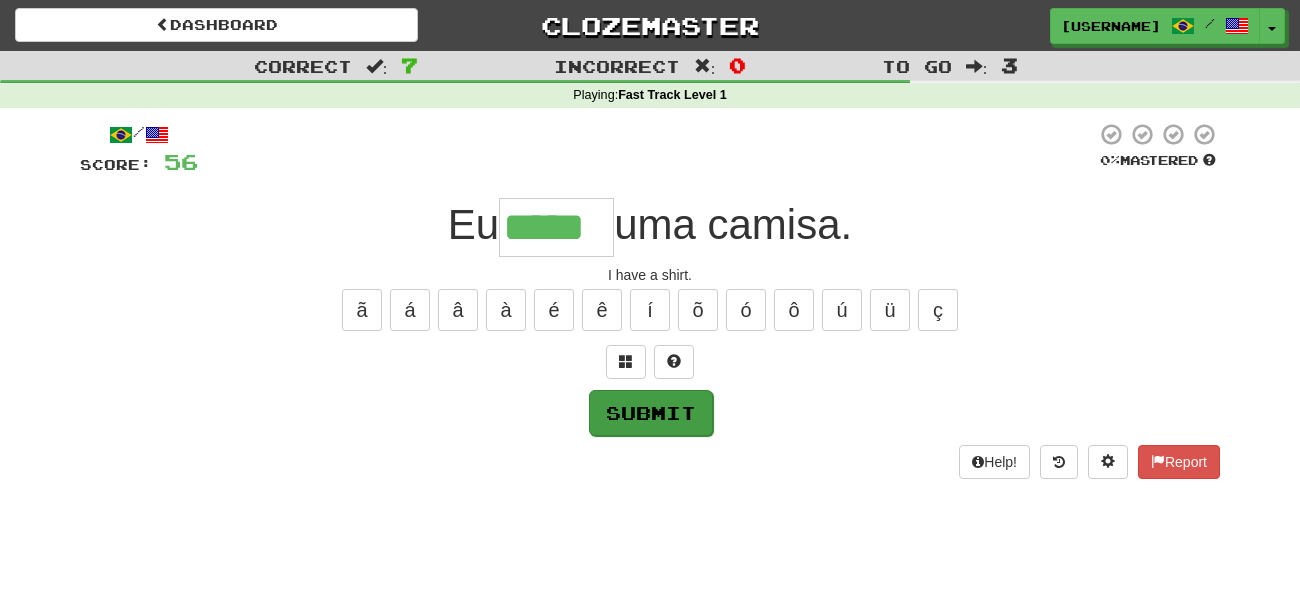 type on "*****" 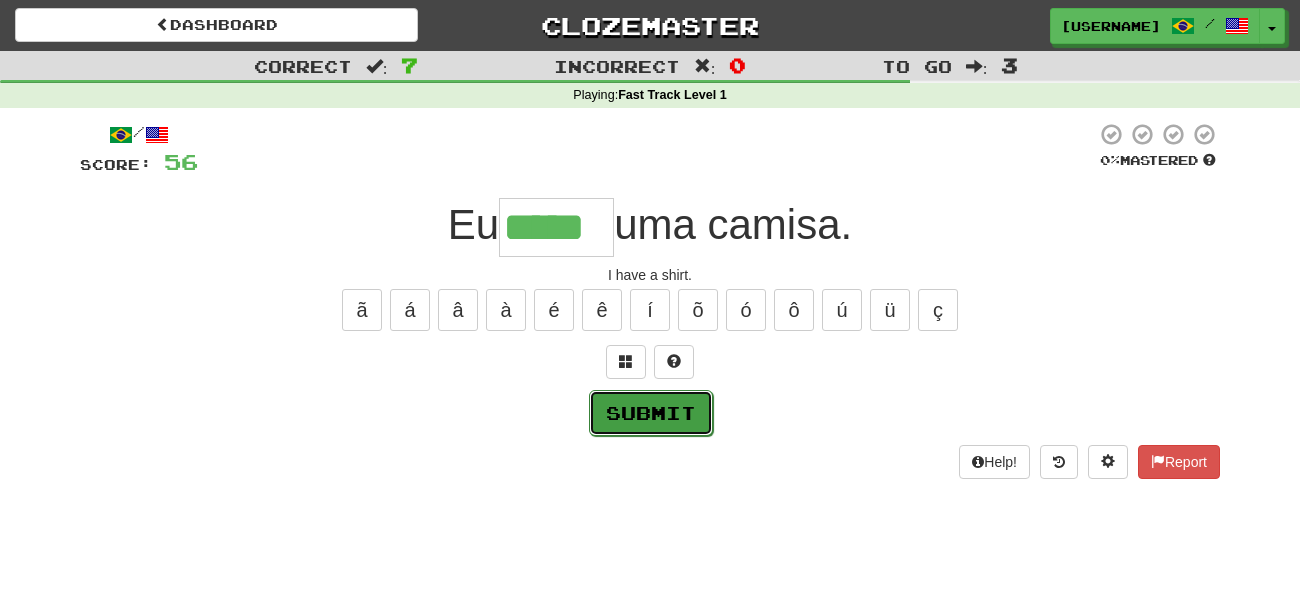 click on "Submit" at bounding box center (651, 413) 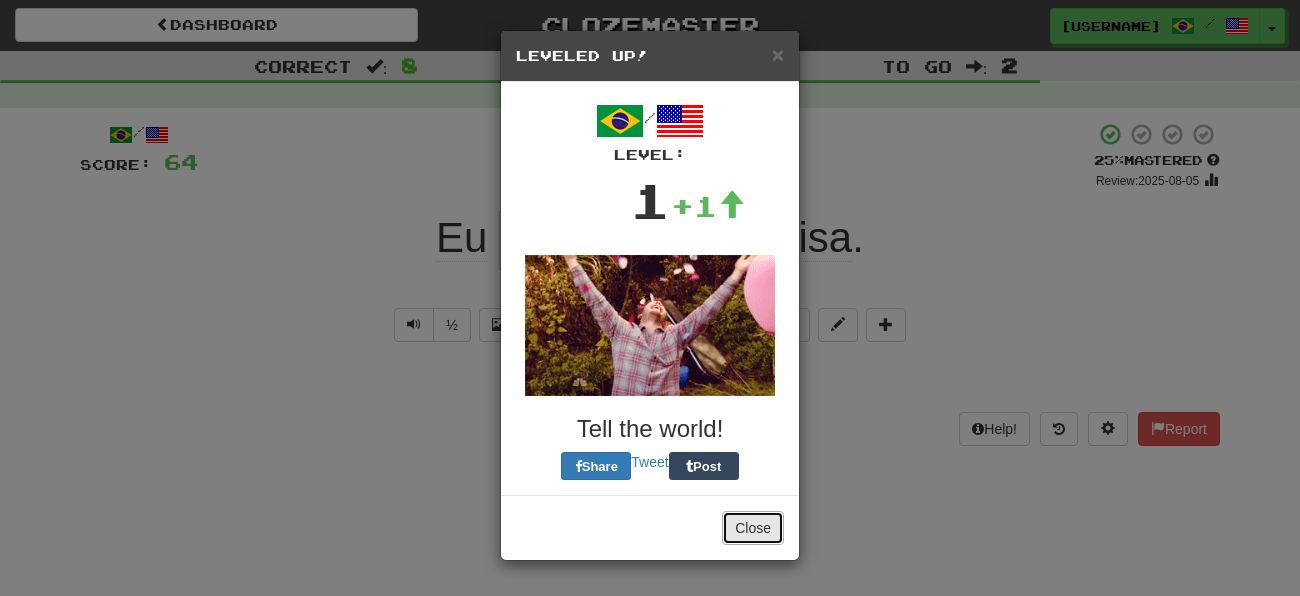 click on "Close" at bounding box center [753, 528] 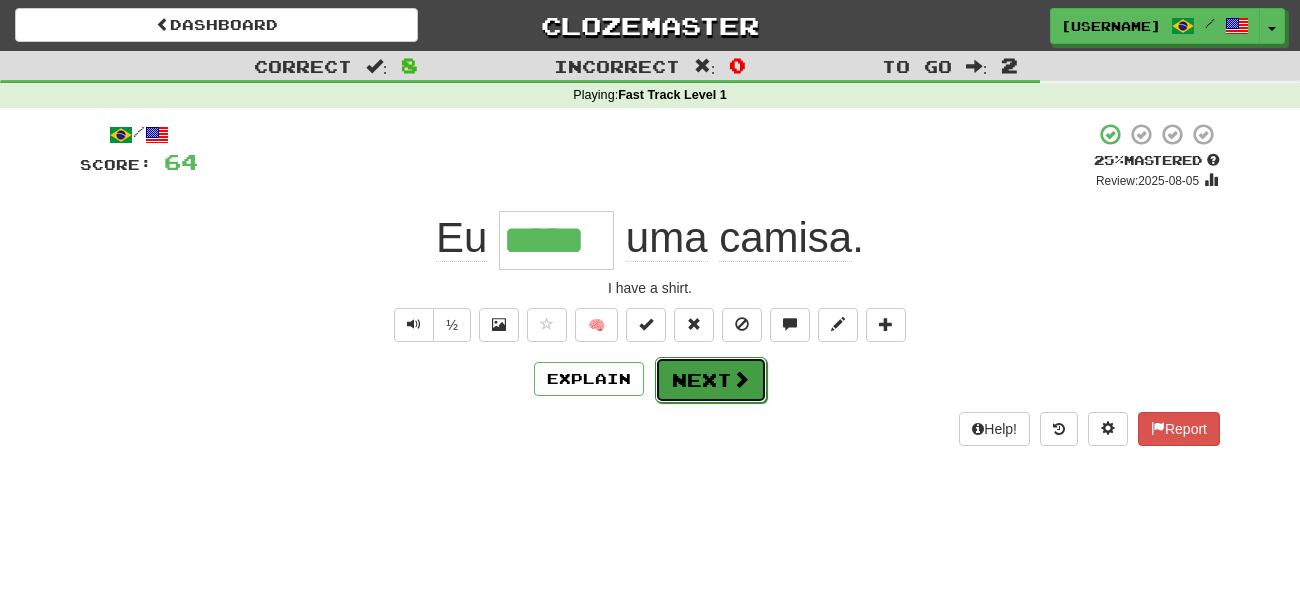 click on "Next" at bounding box center (711, 380) 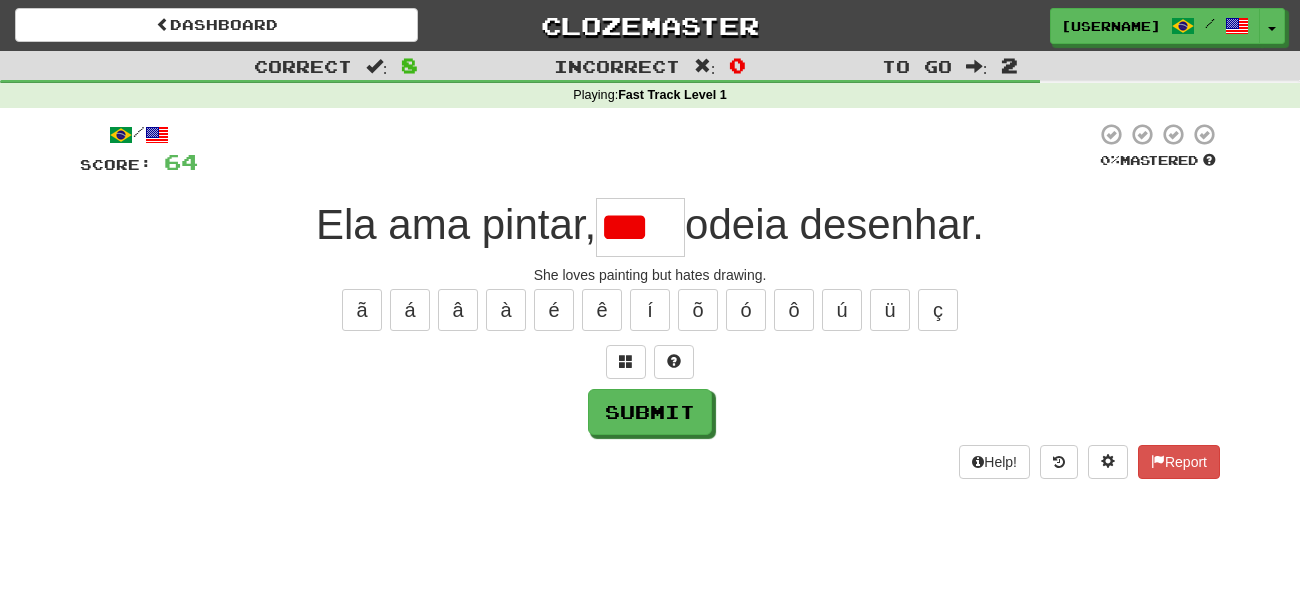 scroll, scrollTop: 0, scrollLeft: 0, axis: both 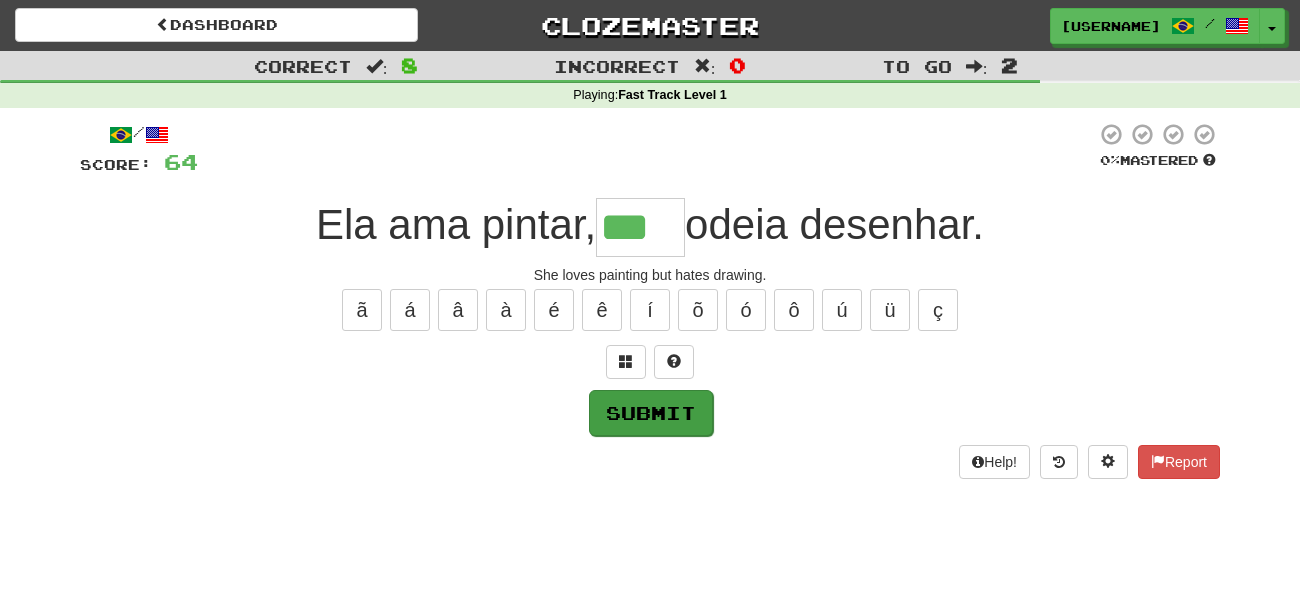 type on "***" 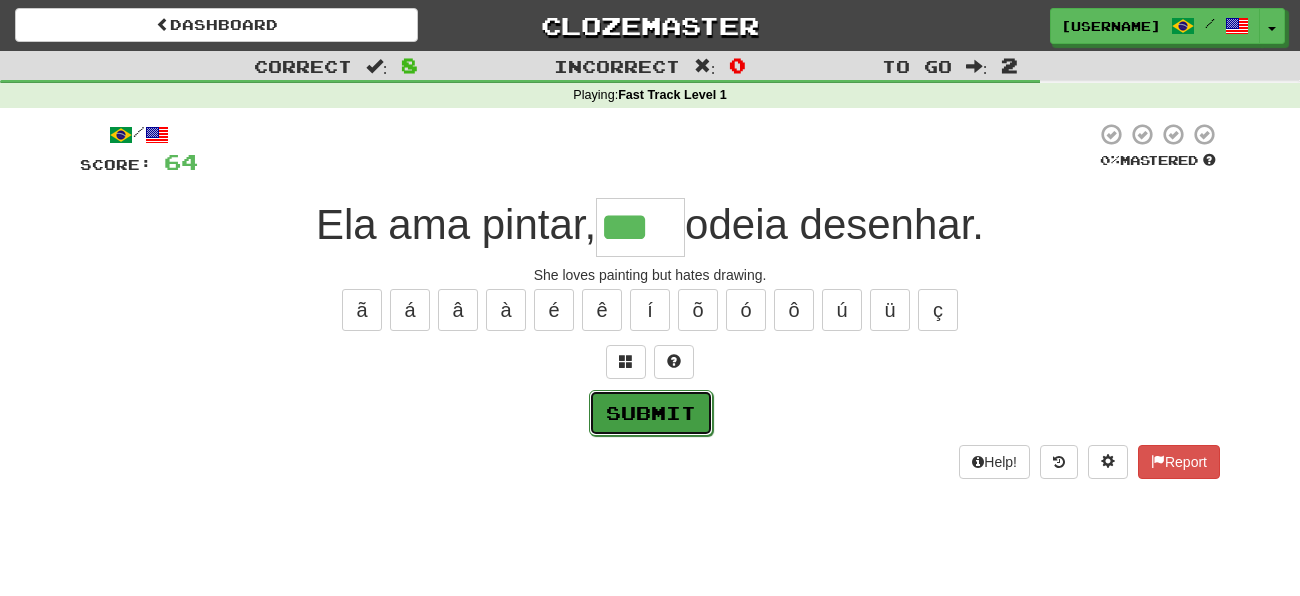 click on "Submit" at bounding box center (651, 413) 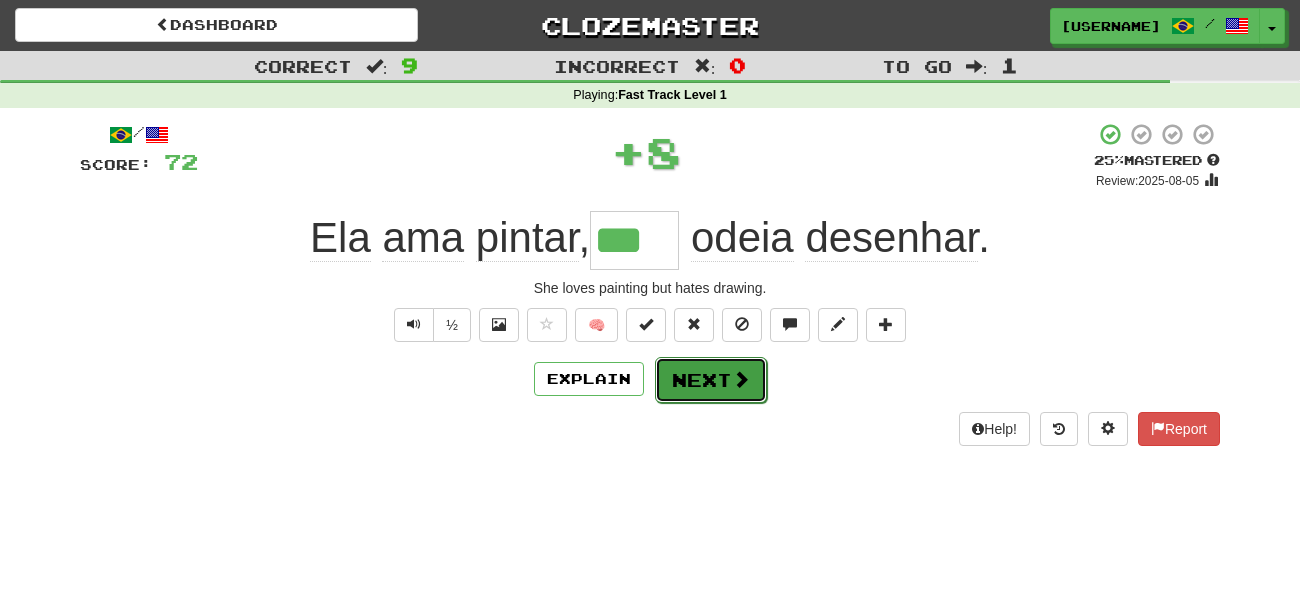 click at bounding box center [741, 379] 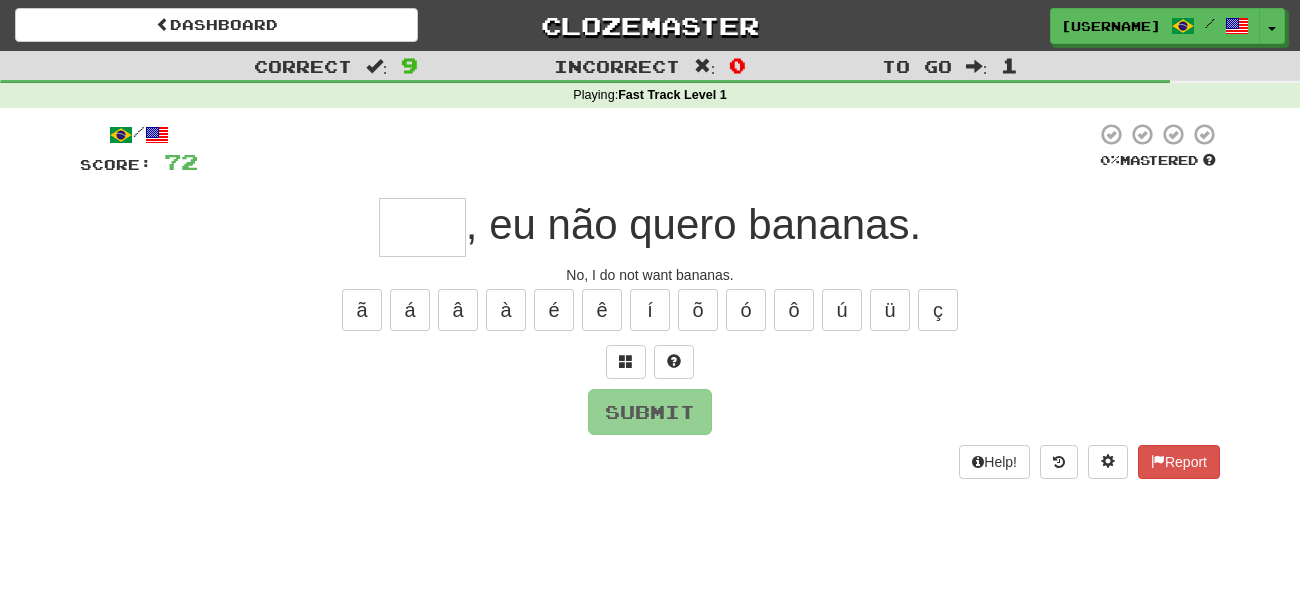 click at bounding box center [422, 227] 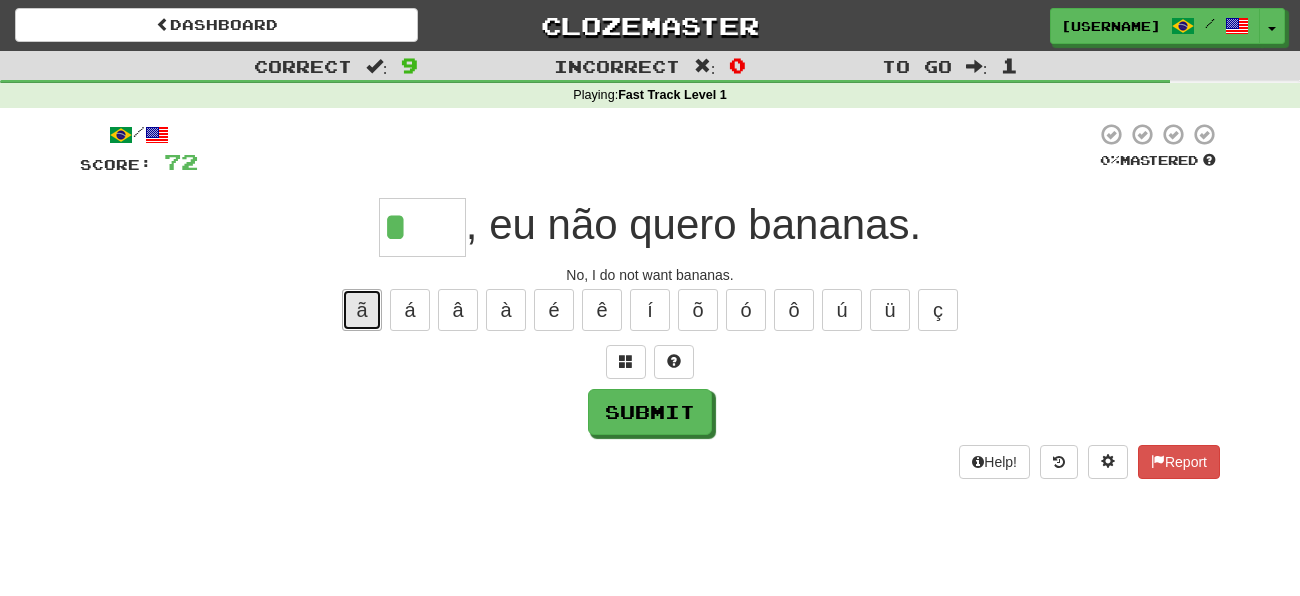 click on "ã" at bounding box center [362, 310] 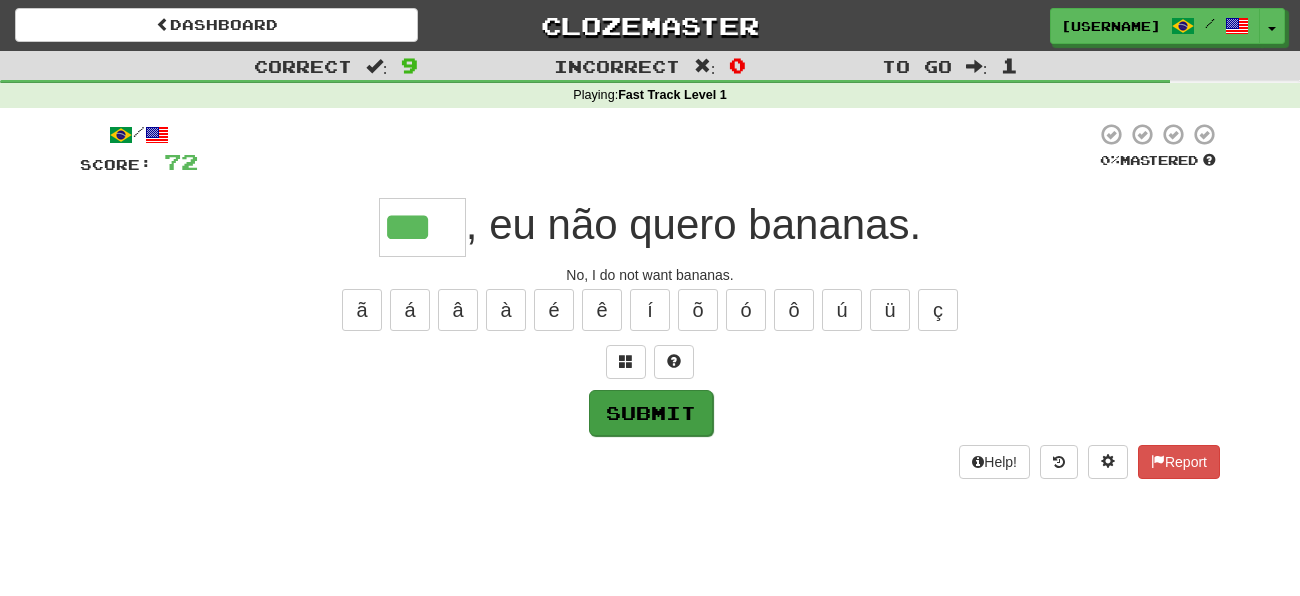 type on "***" 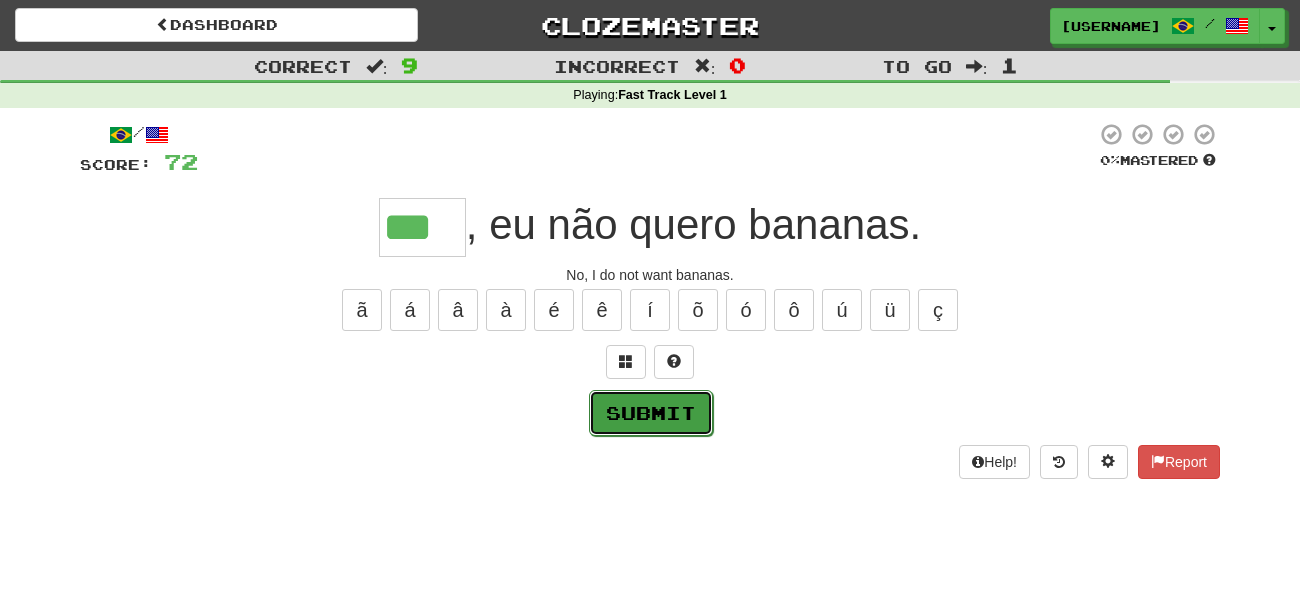 click on "Submit" at bounding box center (651, 413) 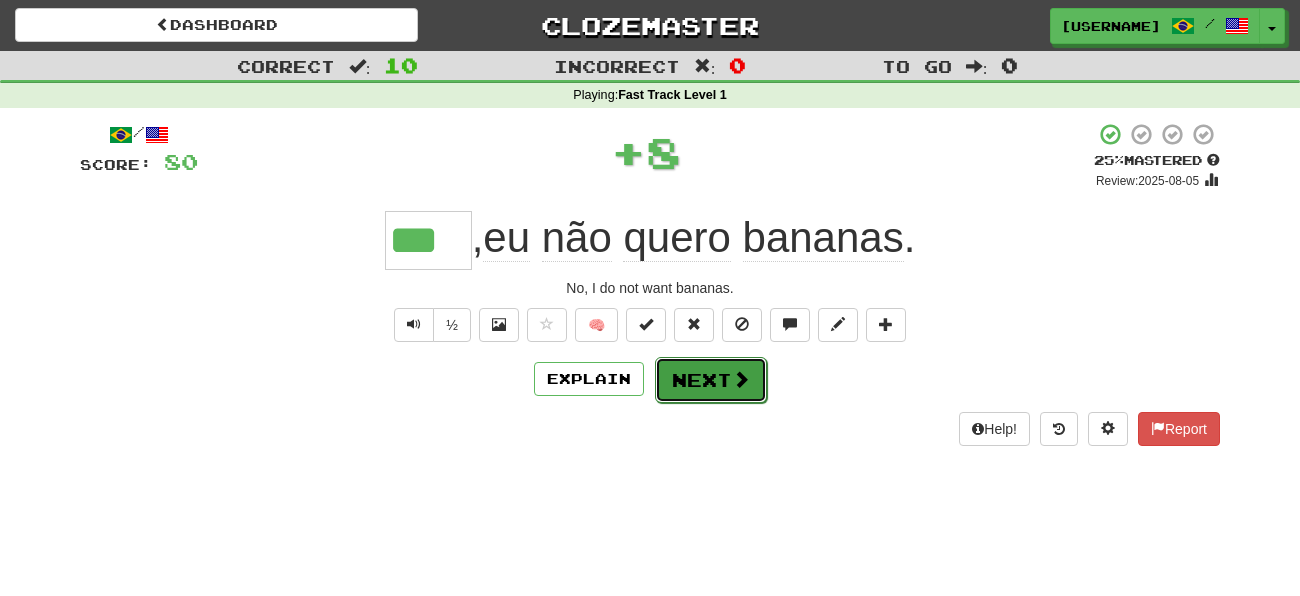 click on "Next" at bounding box center [711, 380] 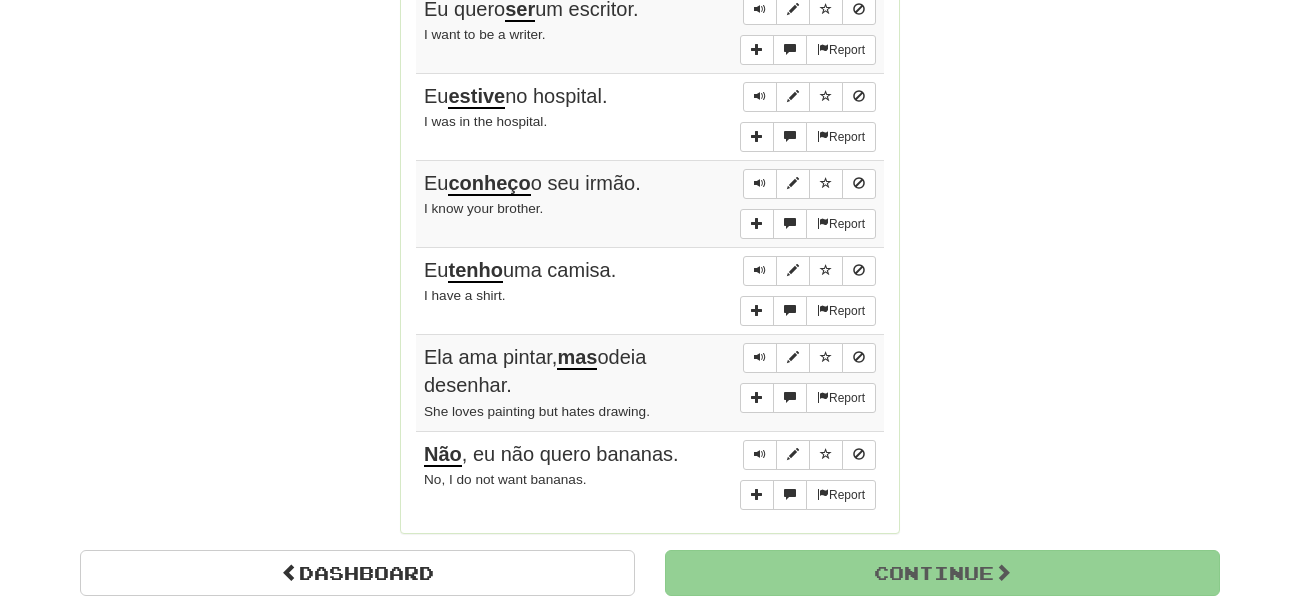 scroll, scrollTop: 1071, scrollLeft: 0, axis: vertical 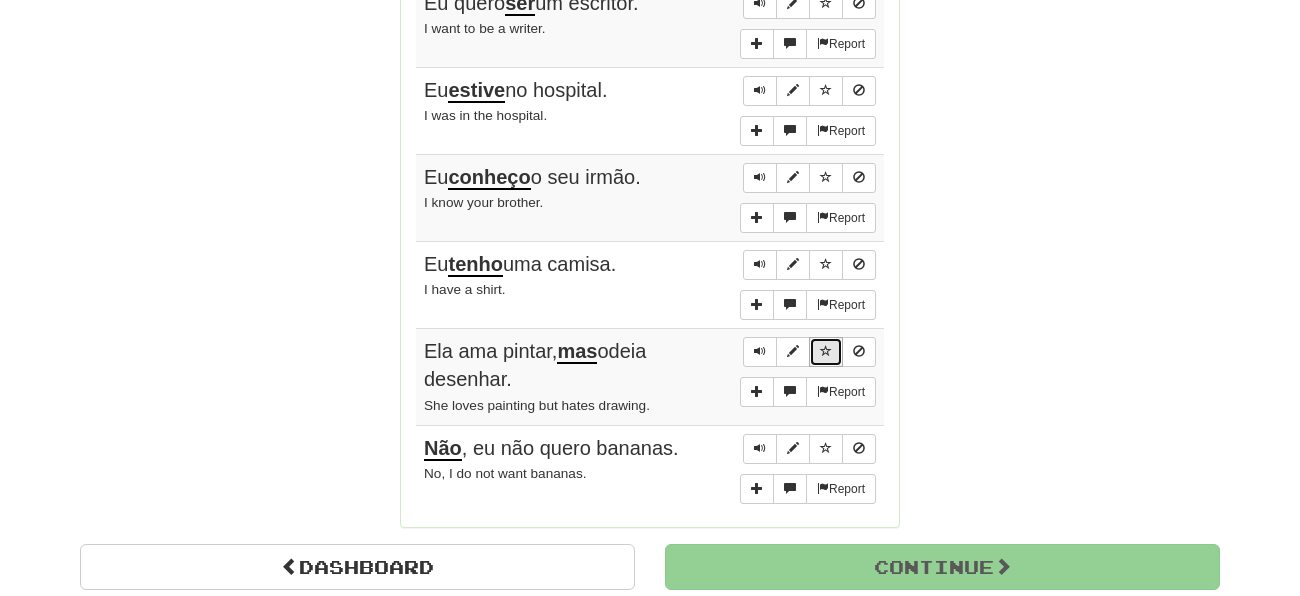 click at bounding box center [826, 352] 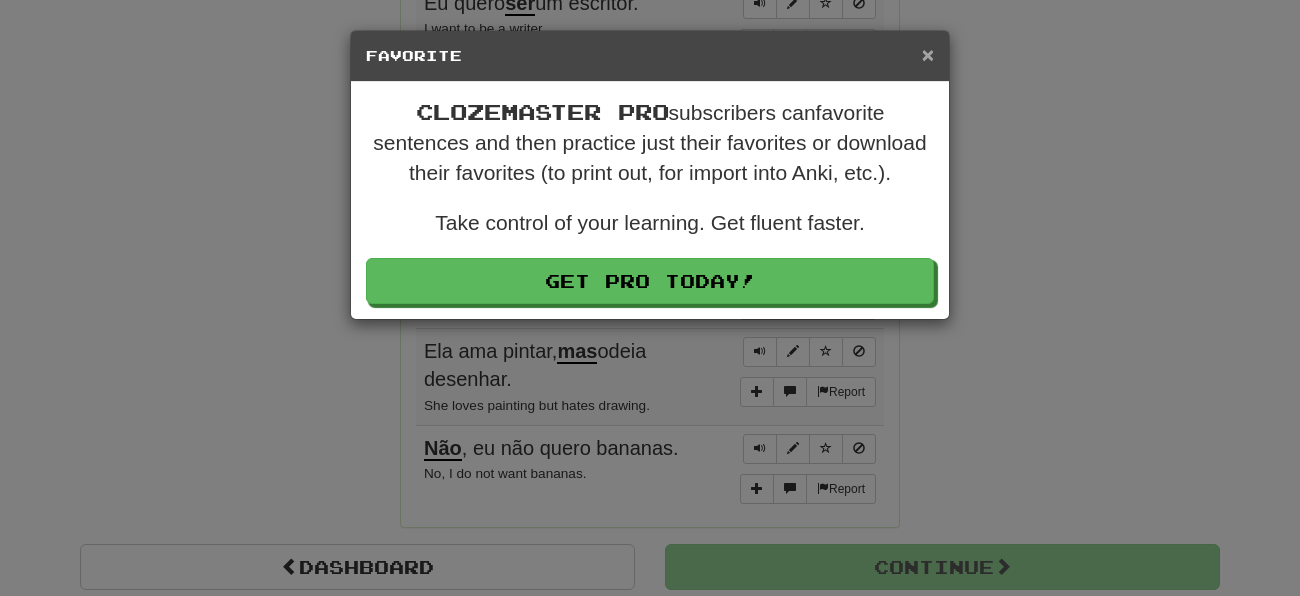 click on "×" at bounding box center (928, 54) 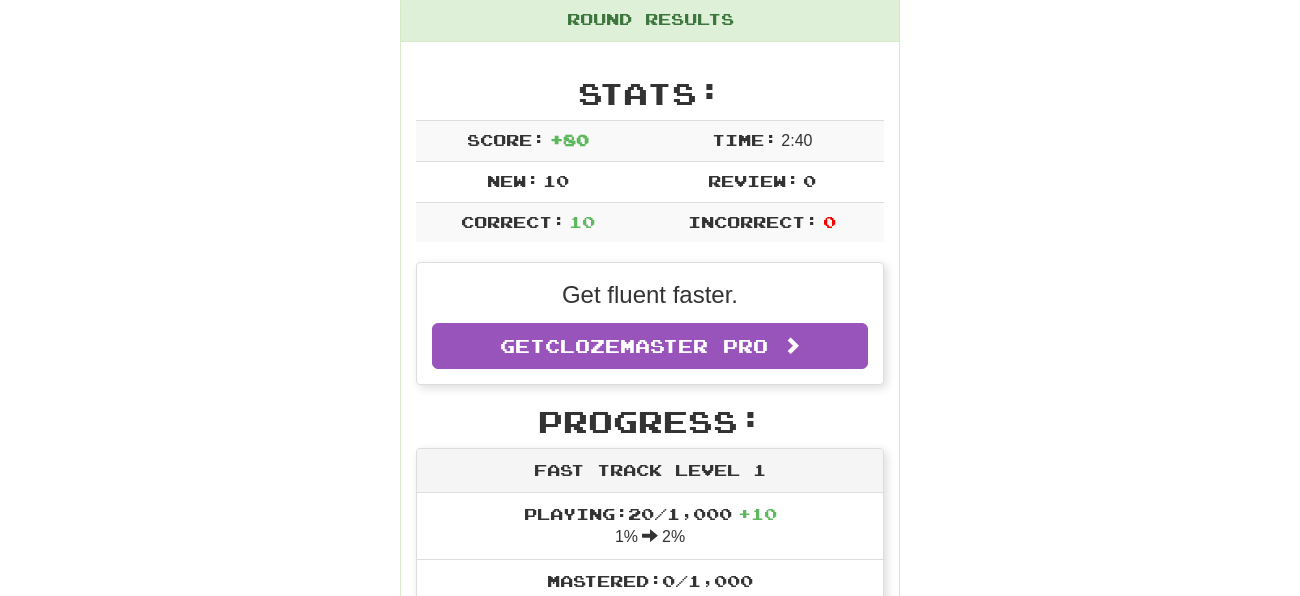 scroll, scrollTop: 0, scrollLeft: 0, axis: both 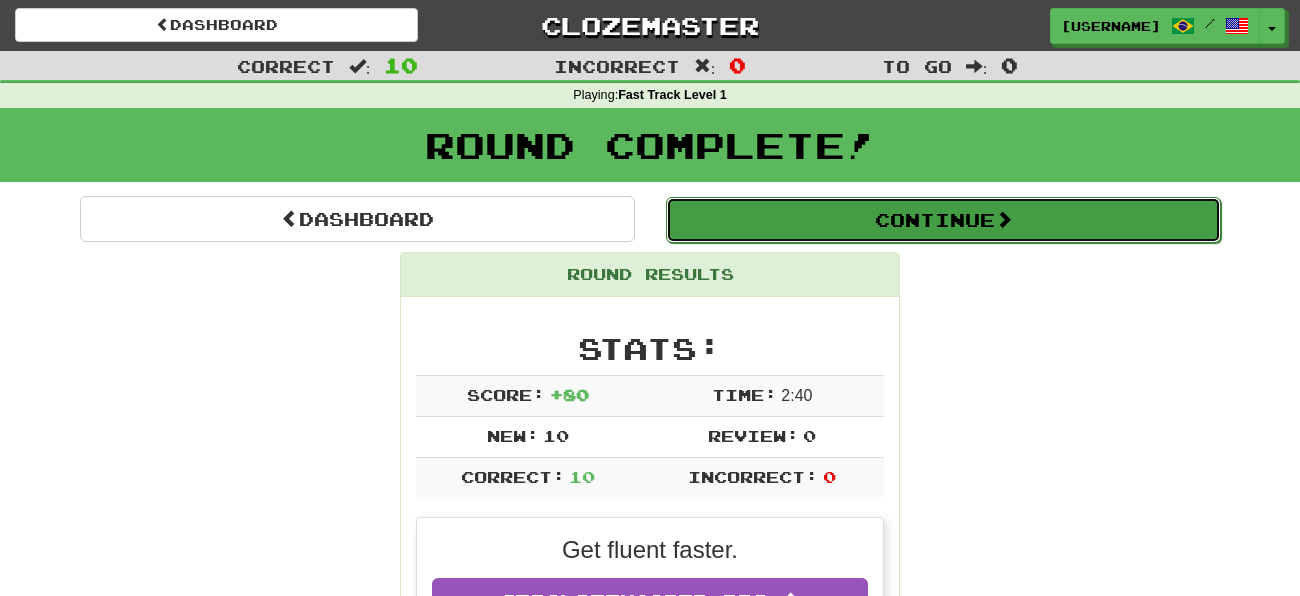click on "Continue" at bounding box center (943, 220) 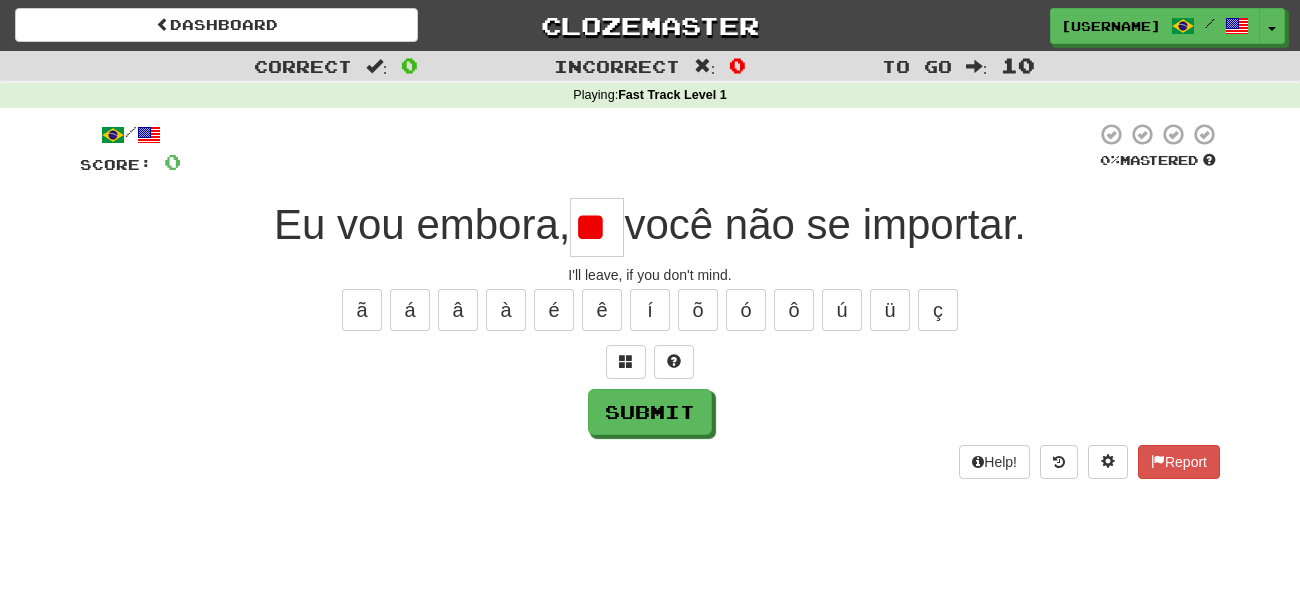 scroll, scrollTop: 0, scrollLeft: 0, axis: both 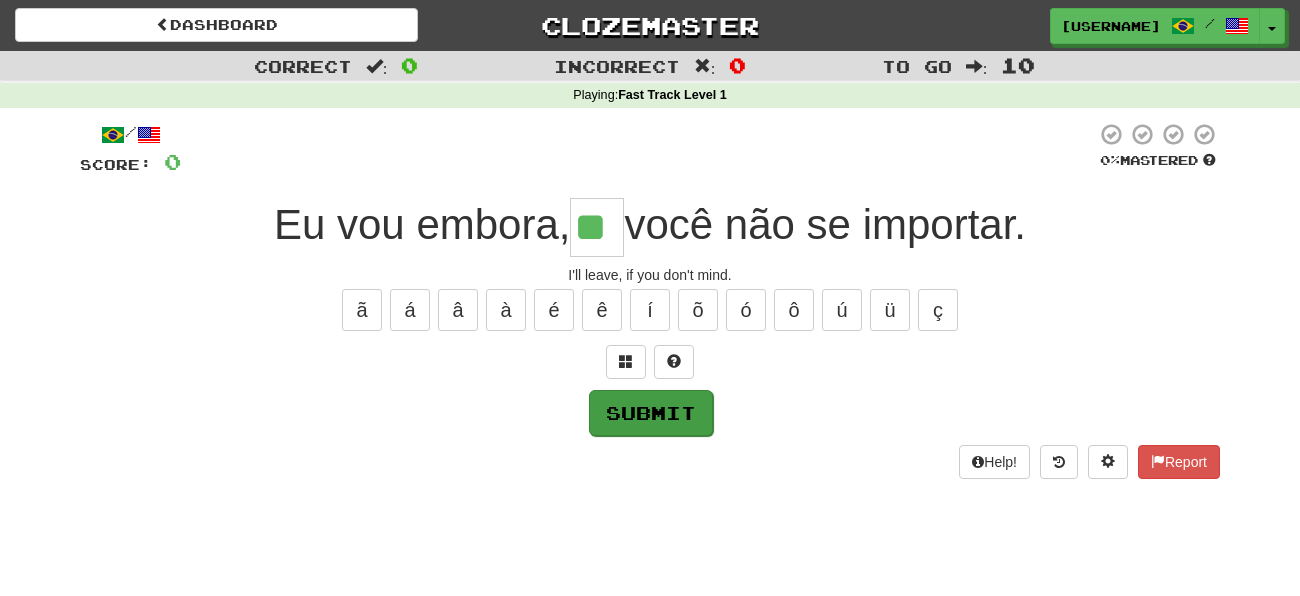 type on "**" 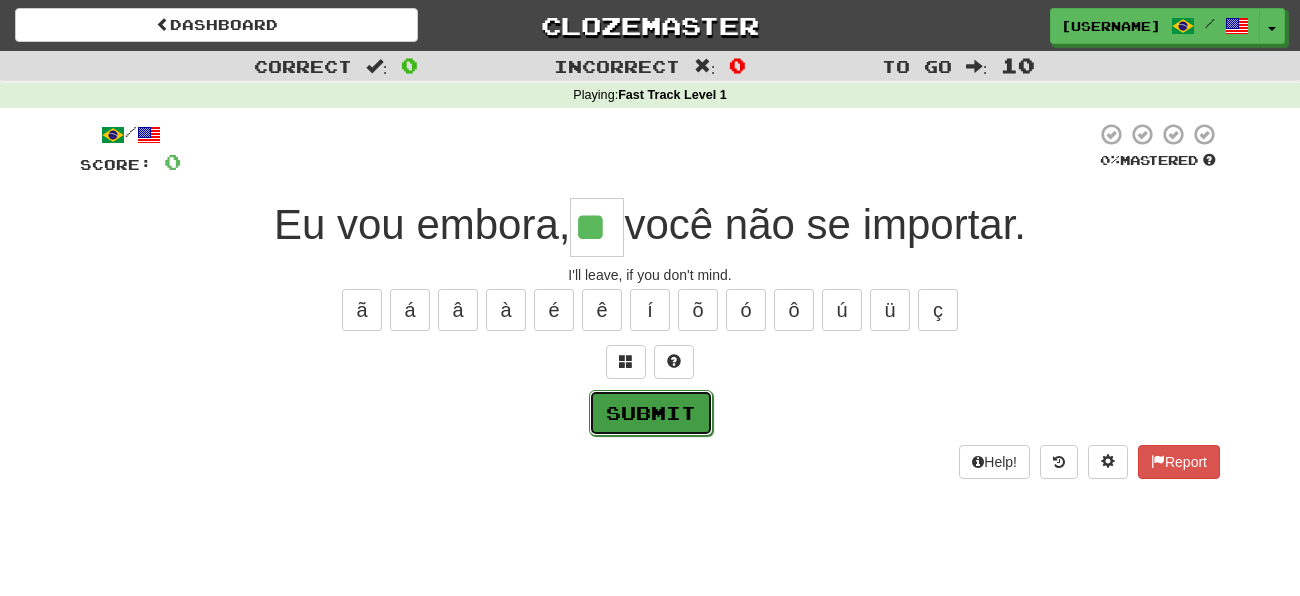 click on "Submit" at bounding box center (651, 413) 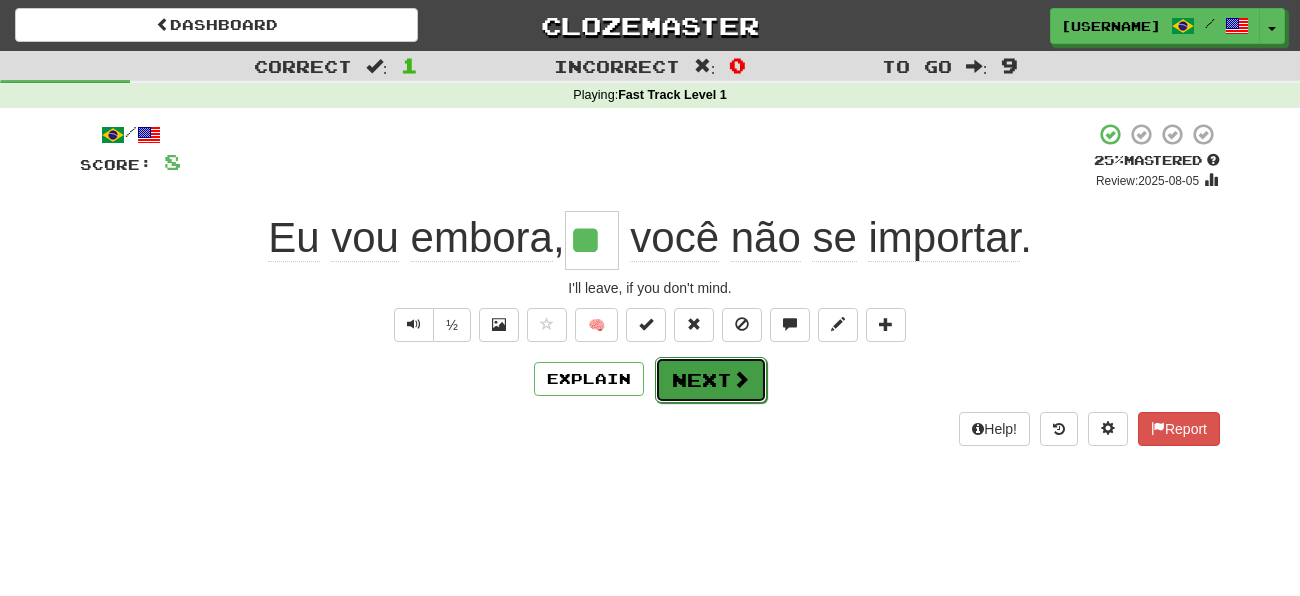 click at bounding box center (741, 379) 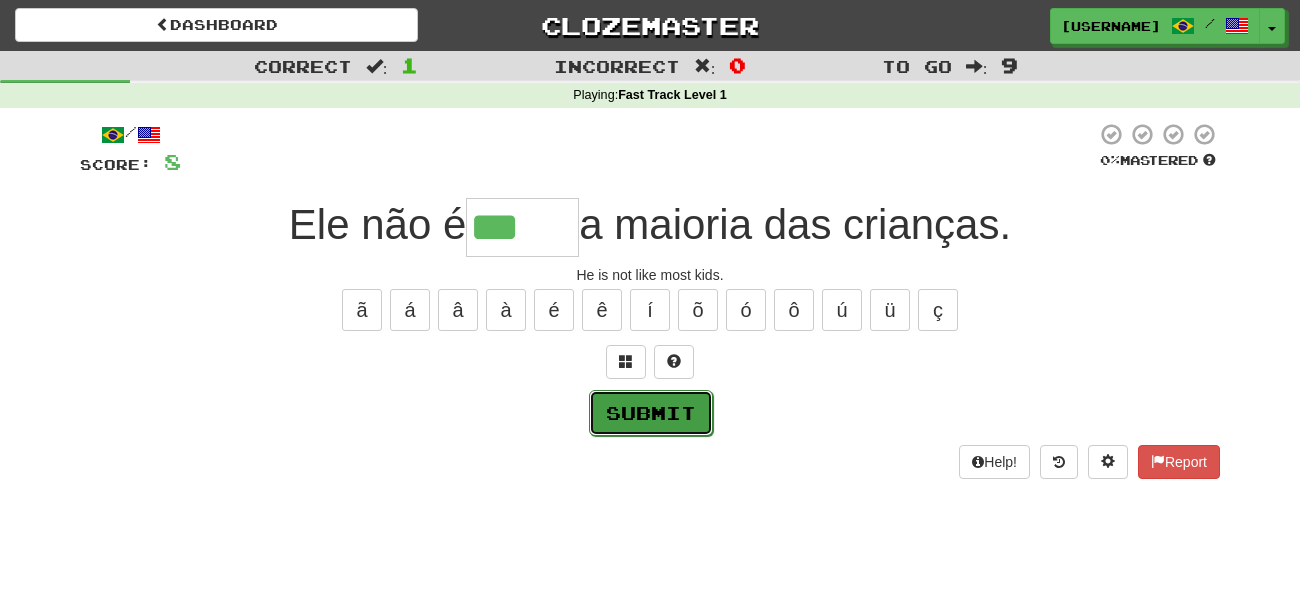 click on "Submit" at bounding box center (651, 413) 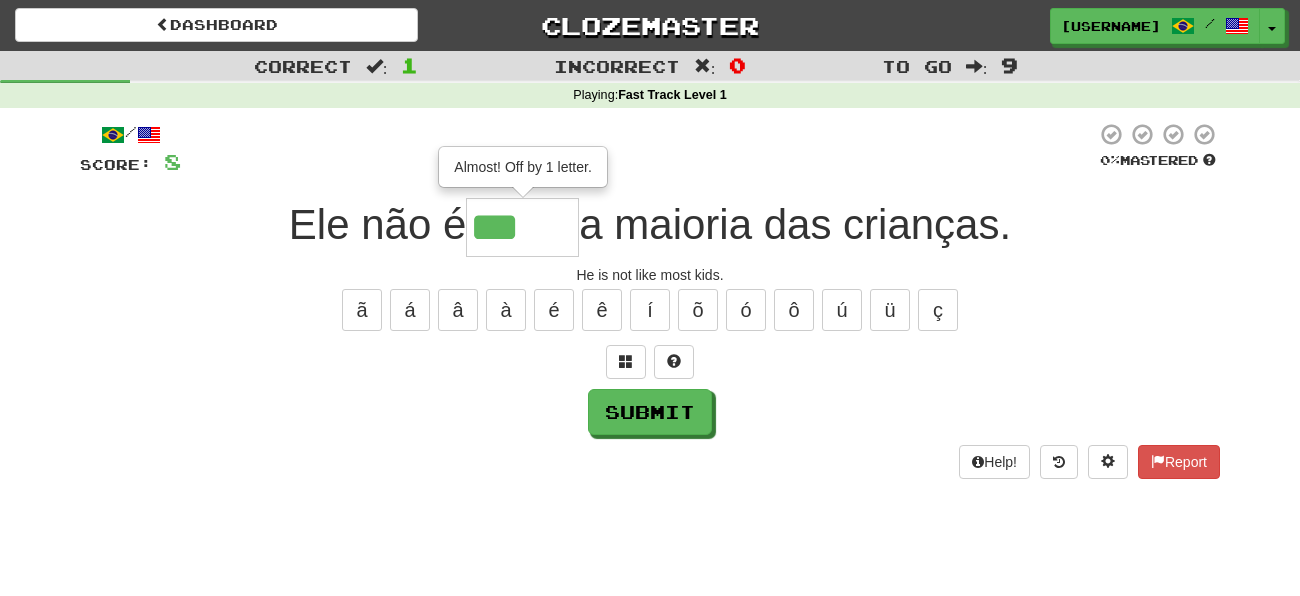 click on "***" at bounding box center [522, 227] 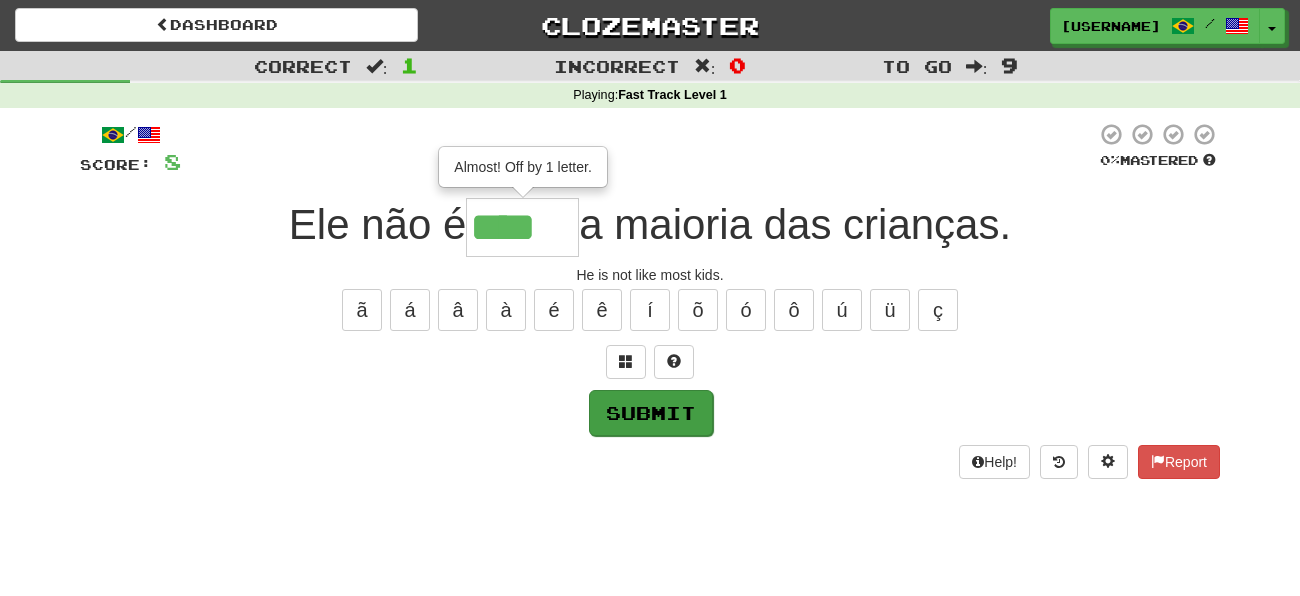 type on "****" 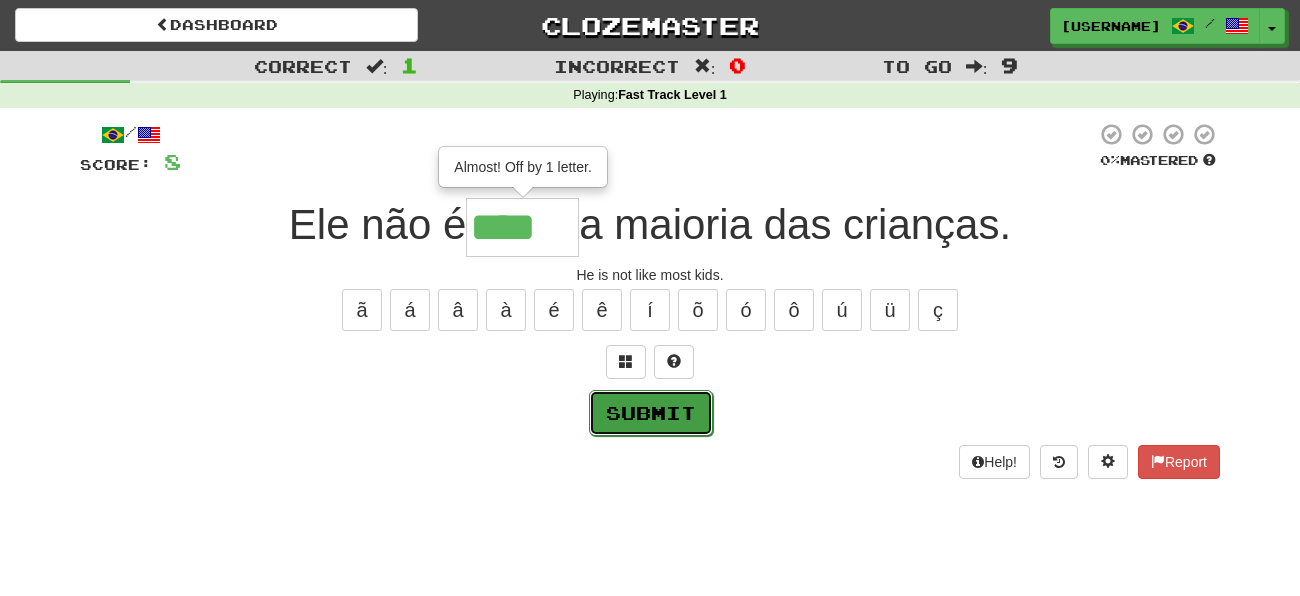 click on "Submit" at bounding box center [651, 413] 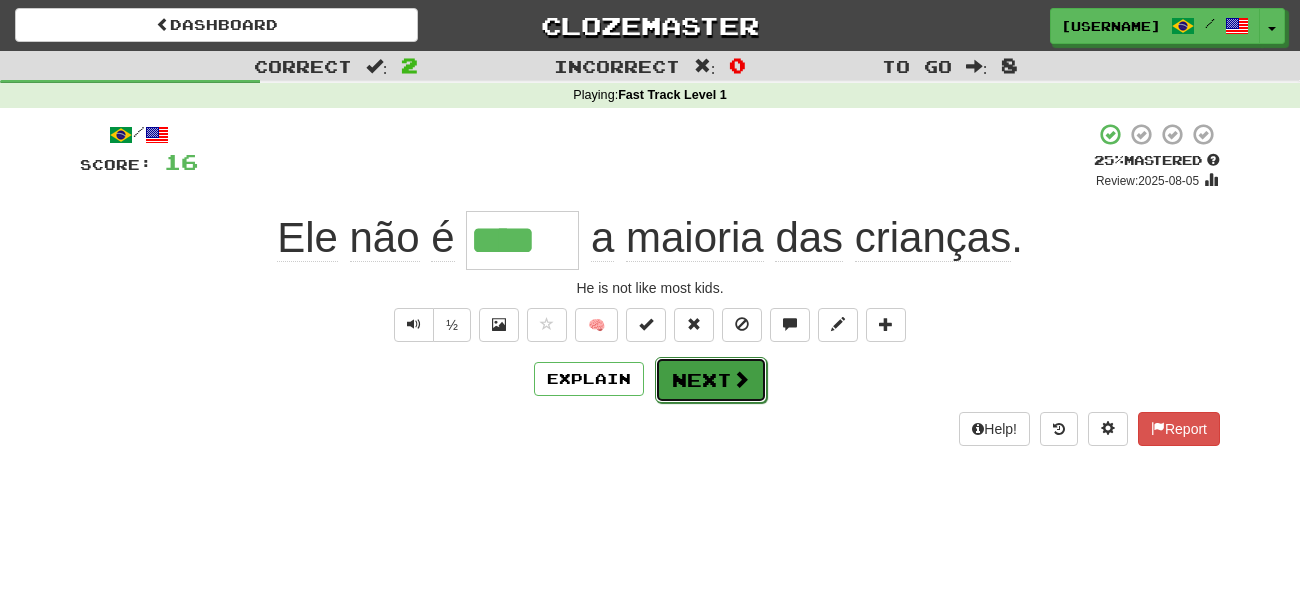 click on "Next" at bounding box center (711, 380) 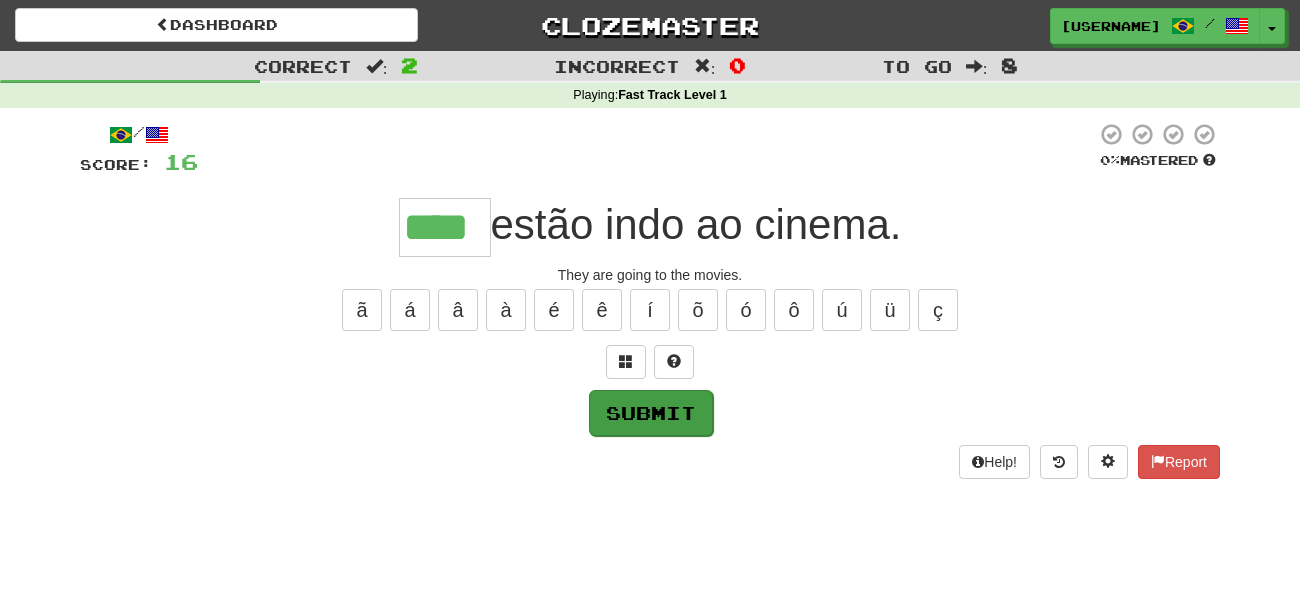 type on "****" 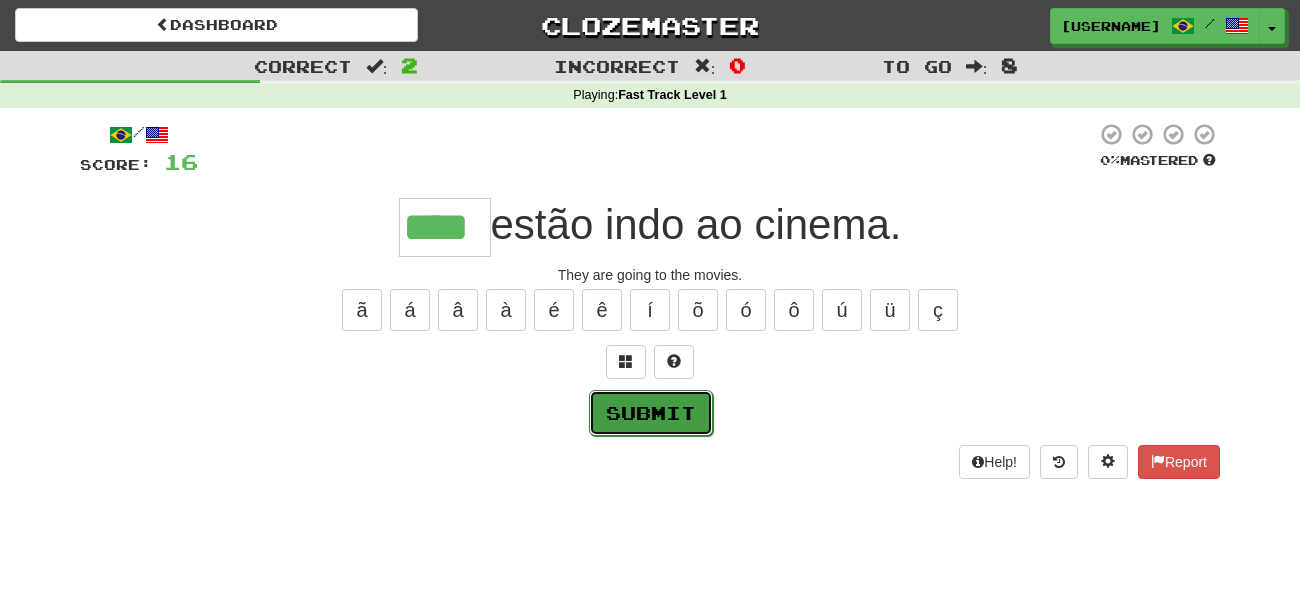 click on "Submit" at bounding box center [651, 413] 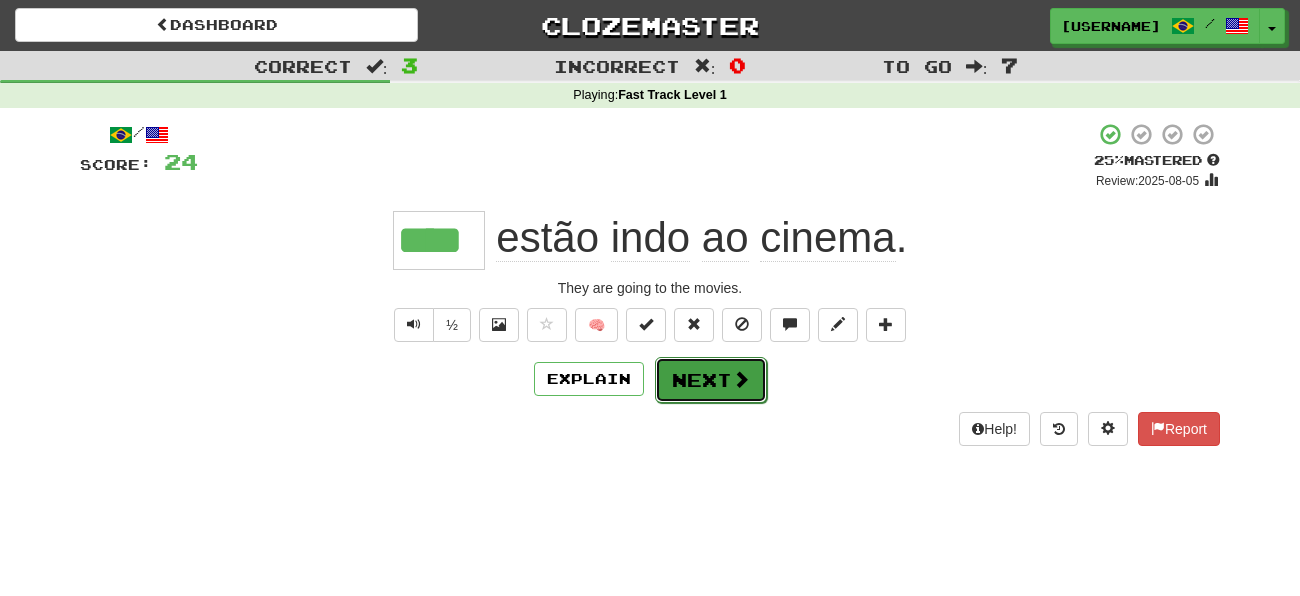 click at bounding box center (741, 379) 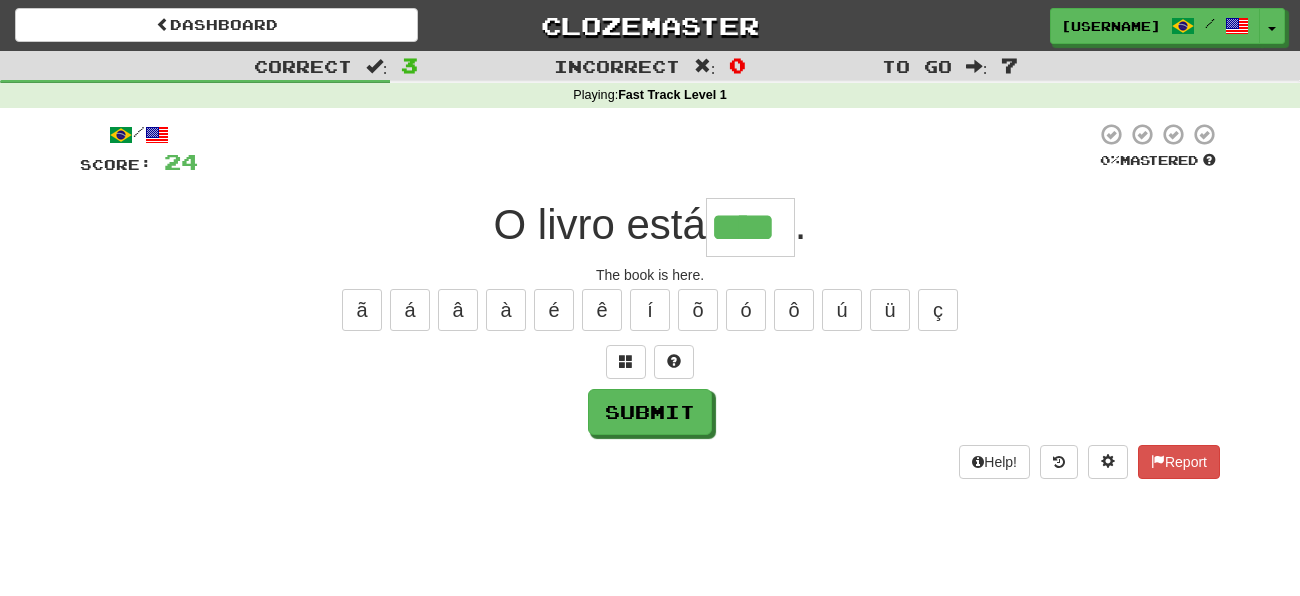 type on "****" 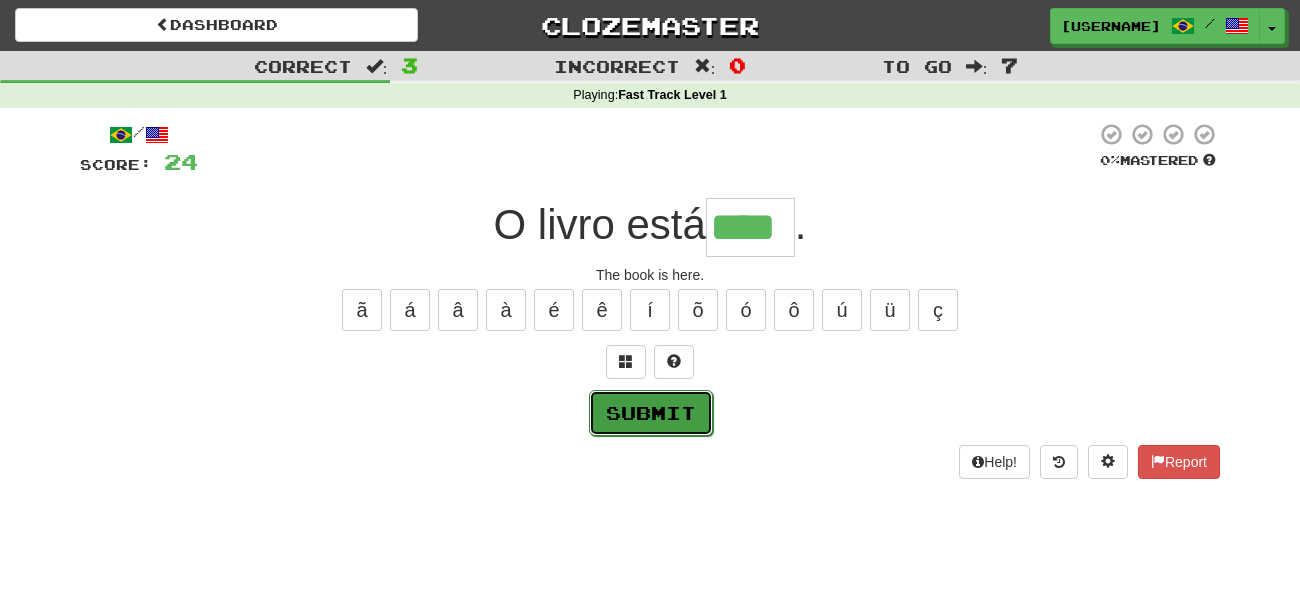 click on "Submit" at bounding box center [651, 413] 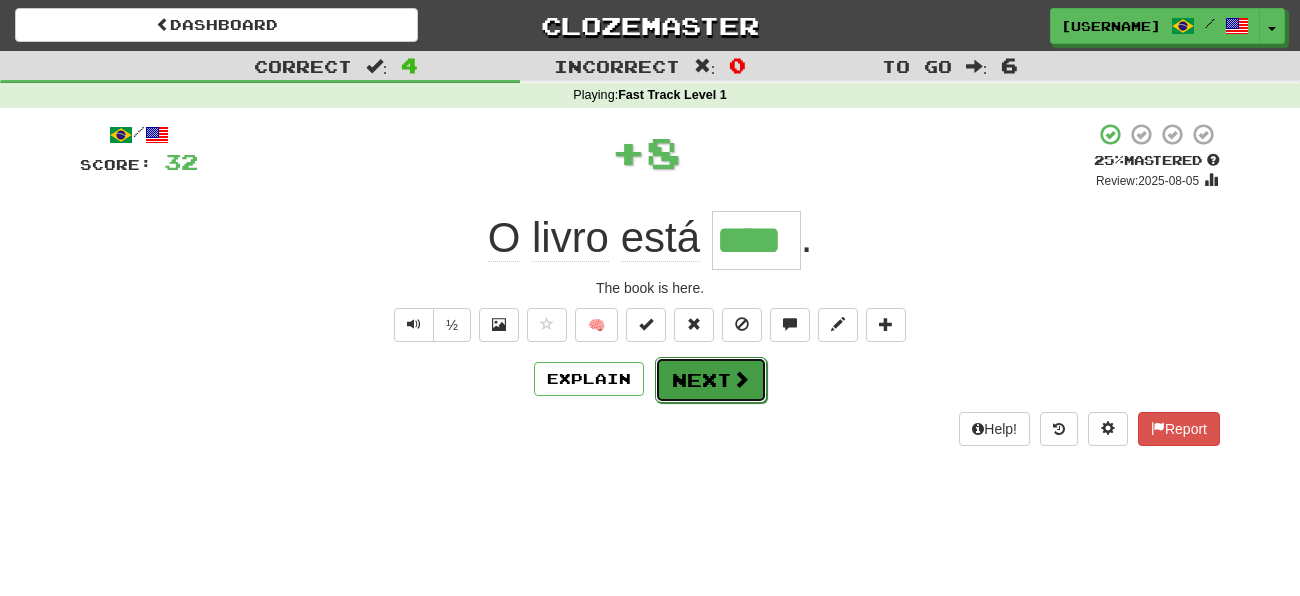 click on "Next" at bounding box center [711, 380] 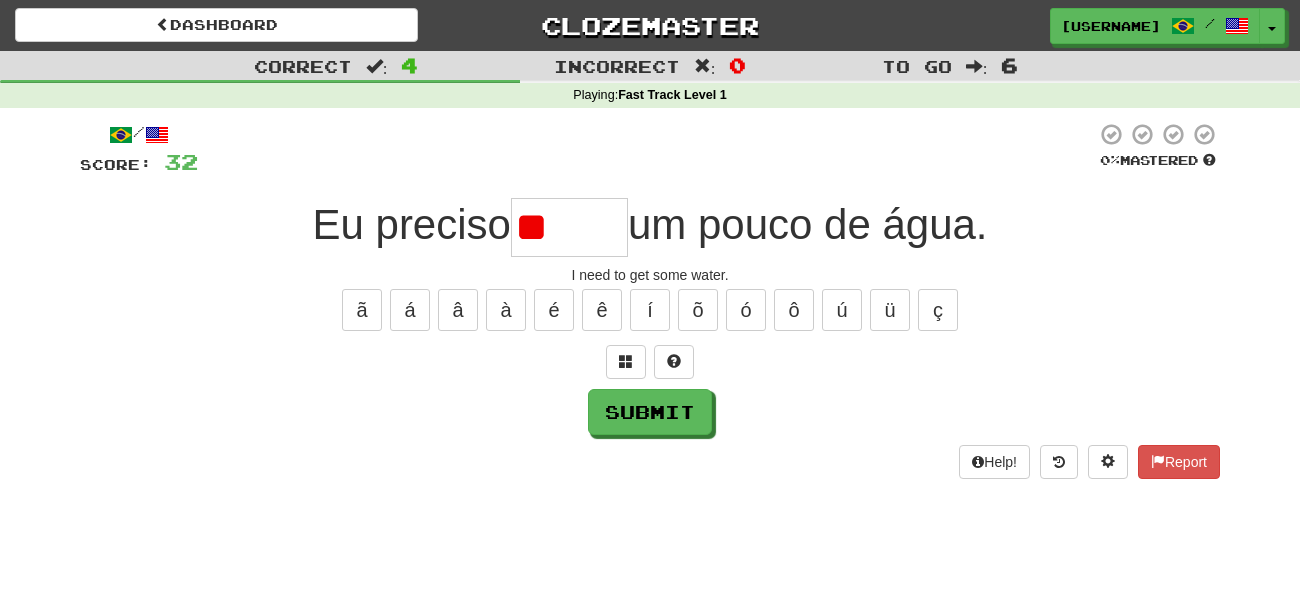 type on "*" 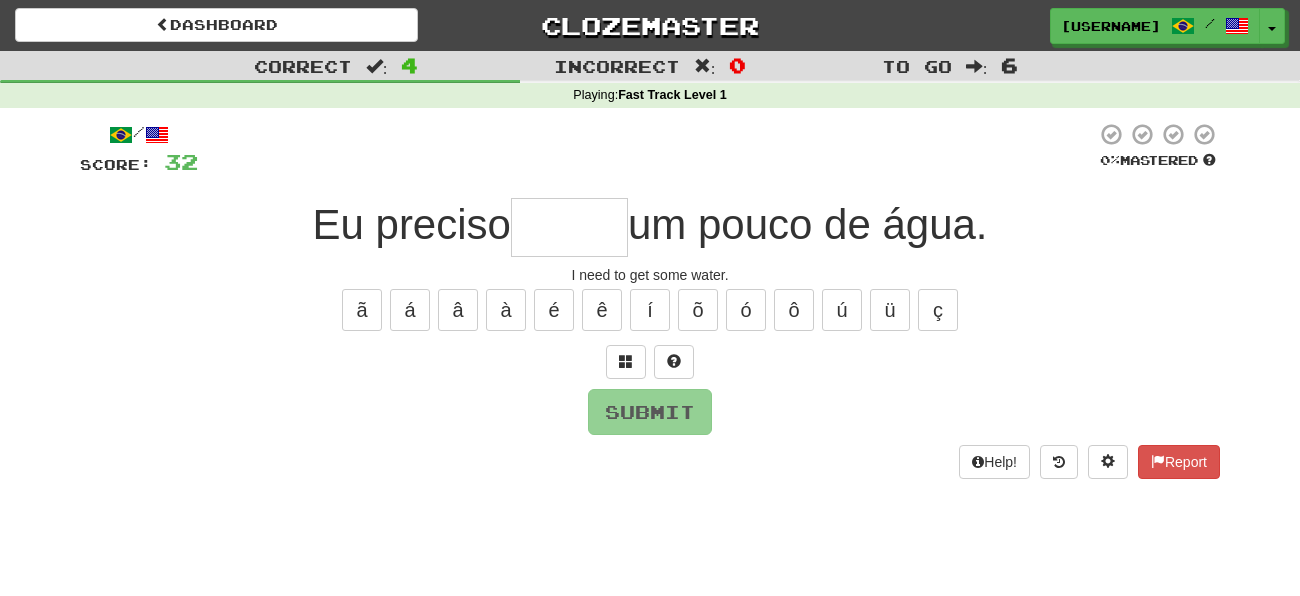 type on "*" 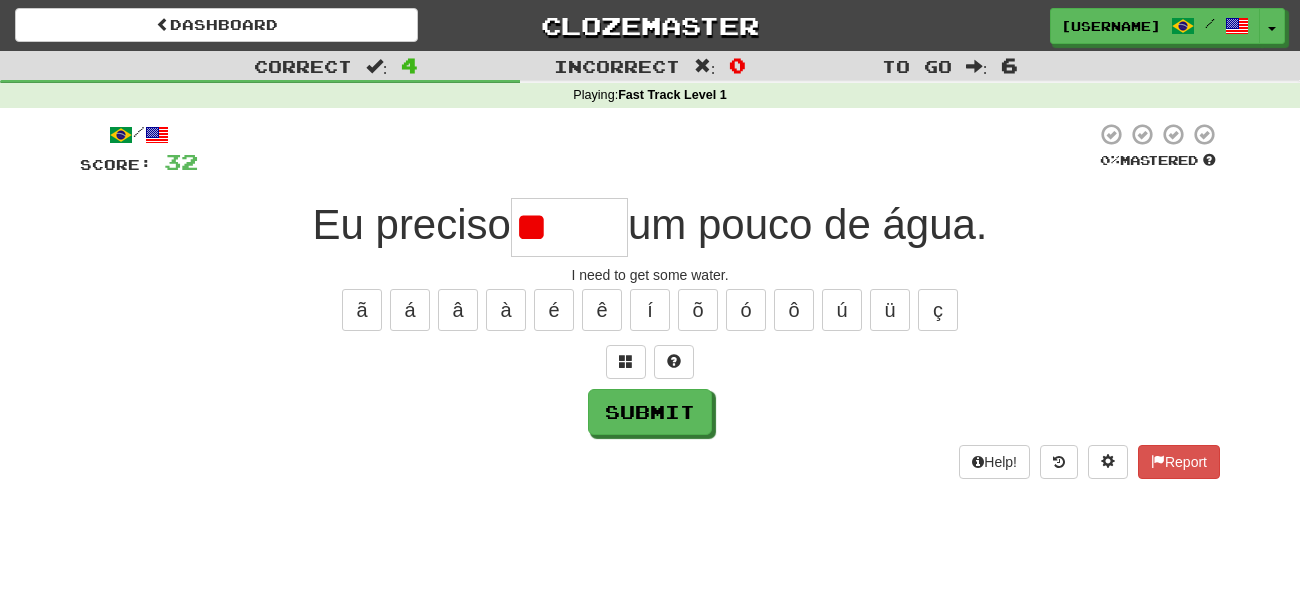 type on "*" 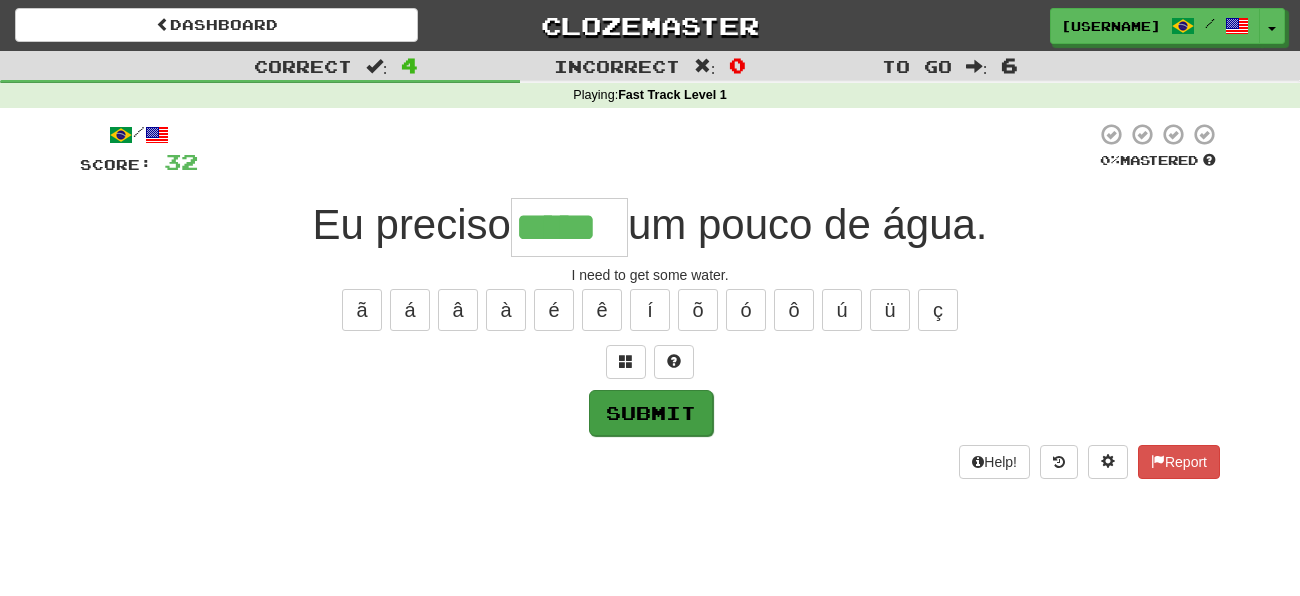 type on "*****" 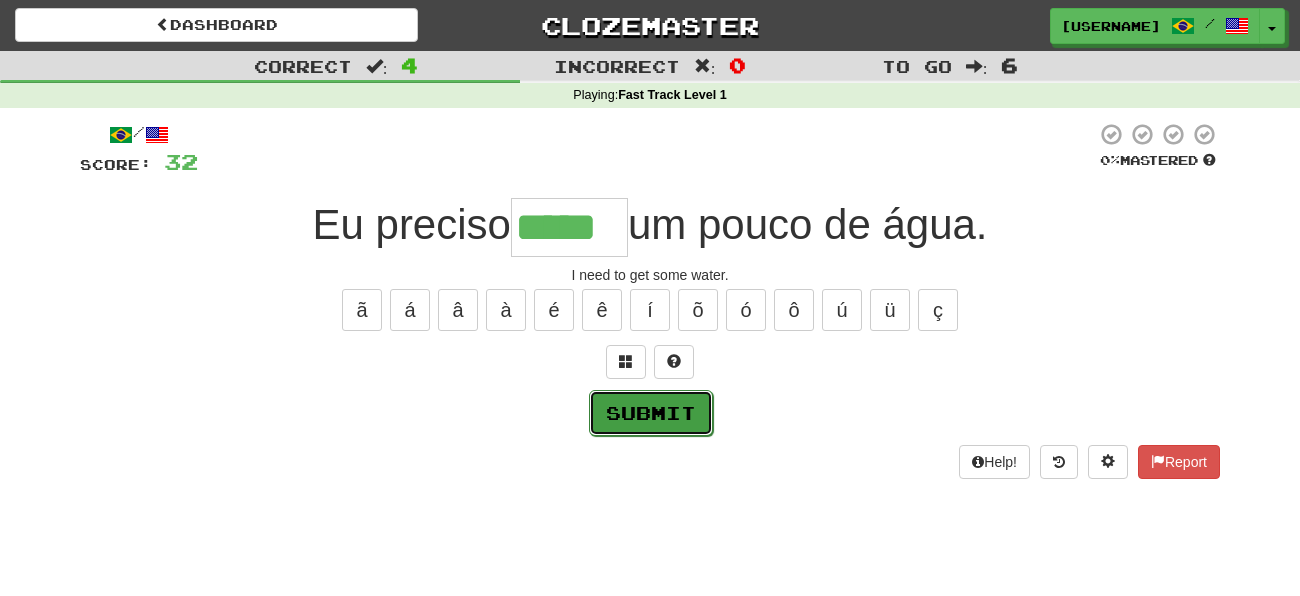 click on "Submit" at bounding box center (651, 413) 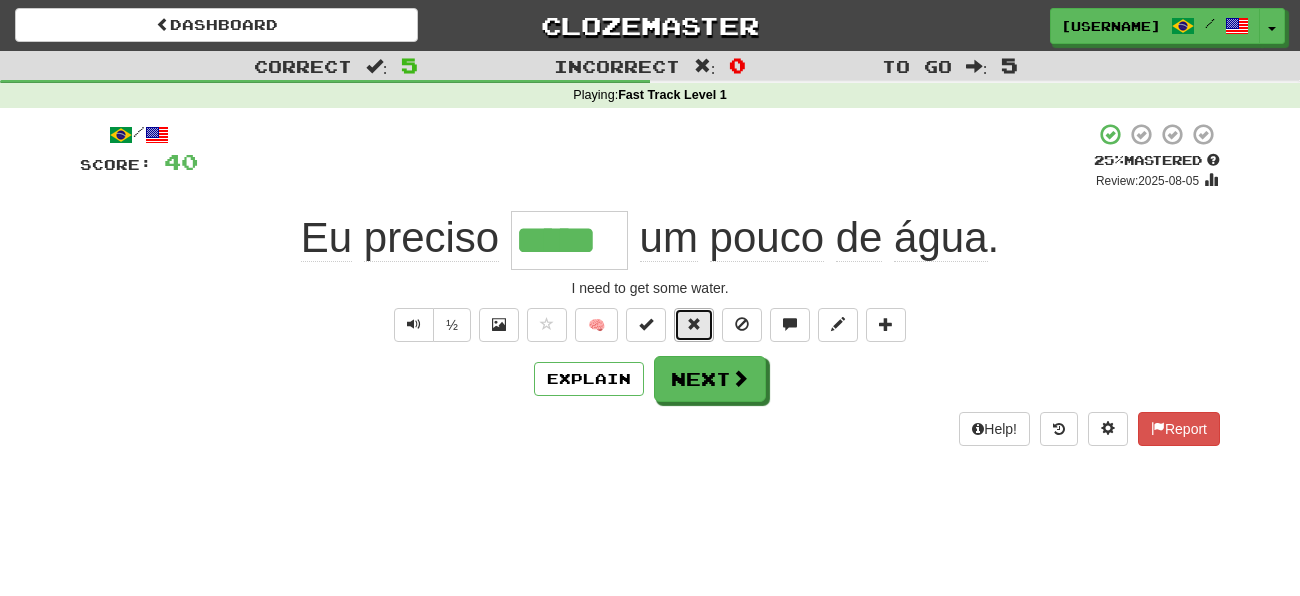 click at bounding box center (694, 324) 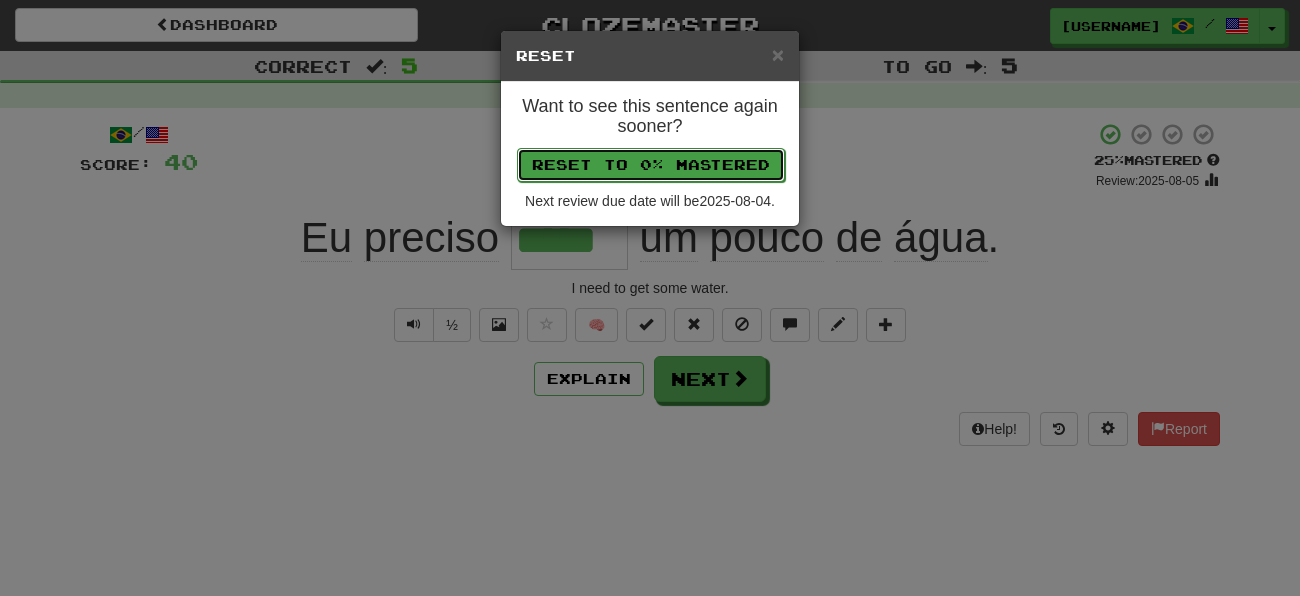 click on "Reset to 0% Mastered" at bounding box center [651, 165] 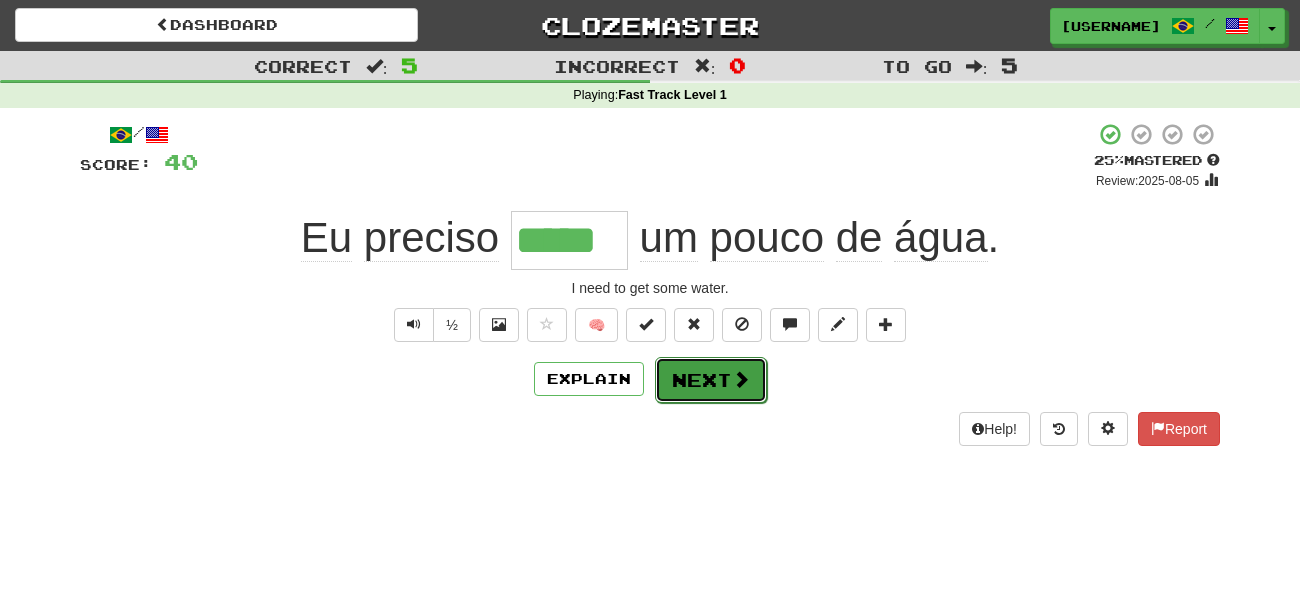 click on "Next" at bounding box center [711, 380] 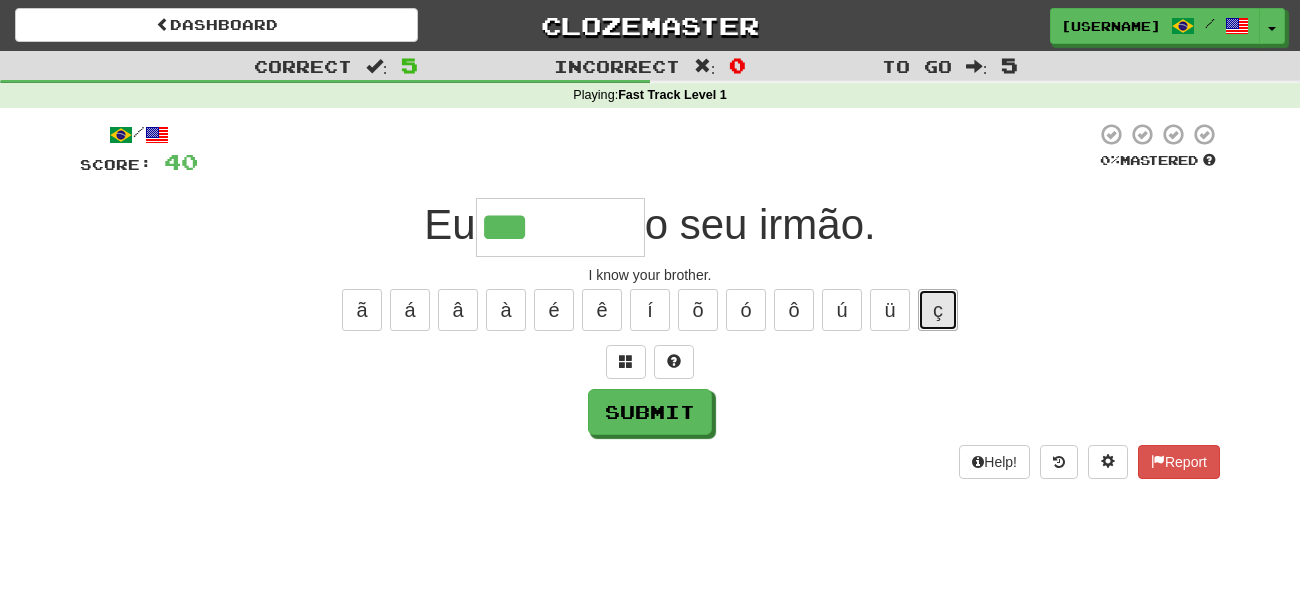 click on "ç" at bounding box center (938, 310) 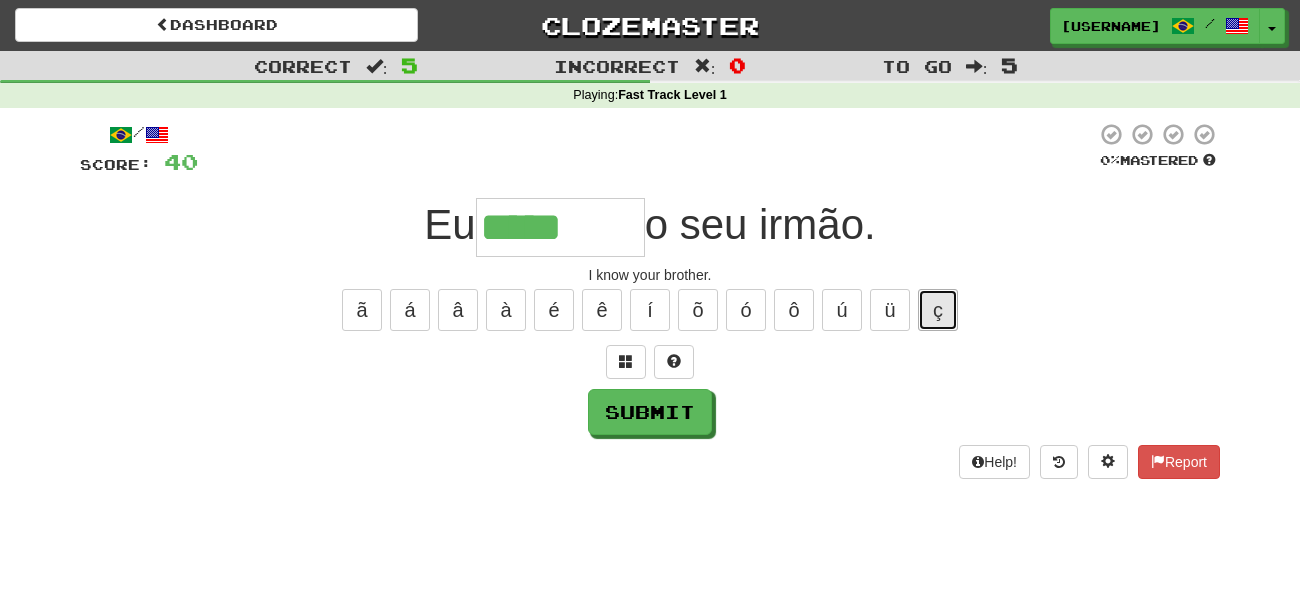 click on "ç" at bounding box center [938, 310] 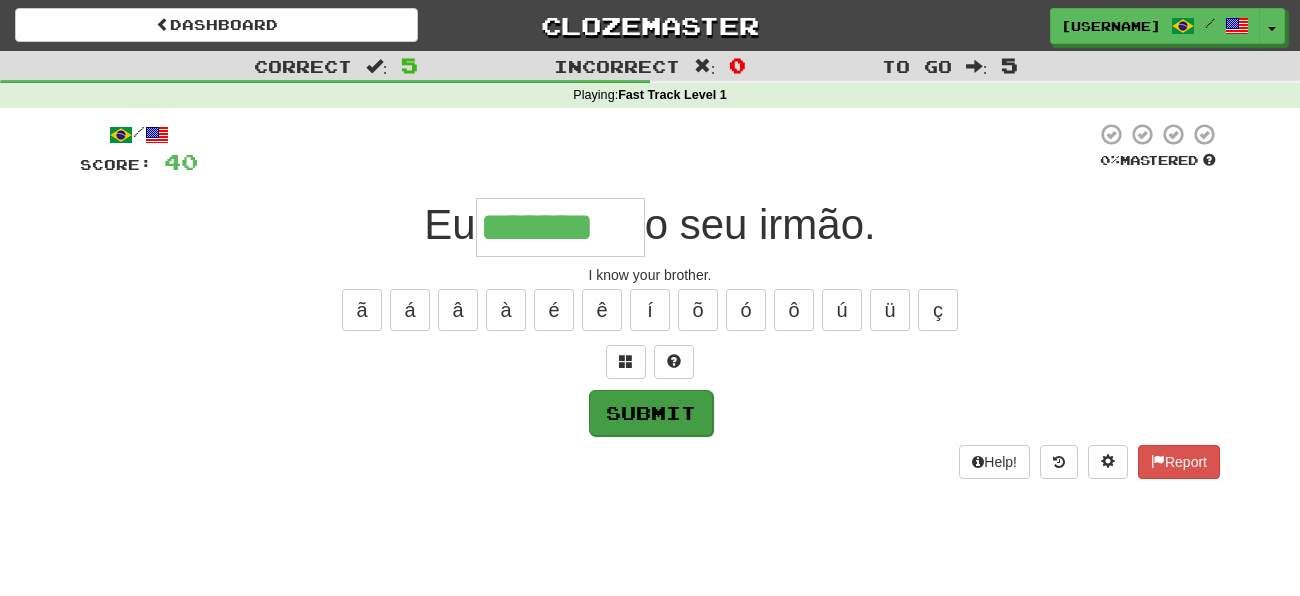 type on "*******" 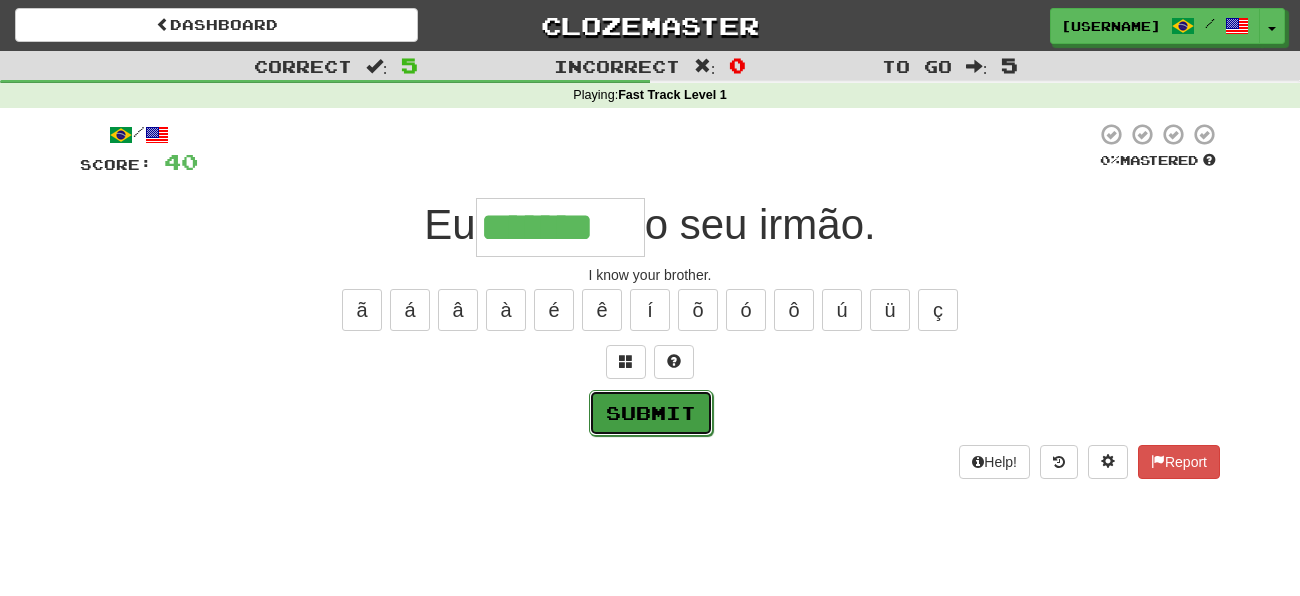 click on "Submit" at bounding box center [651, 413] 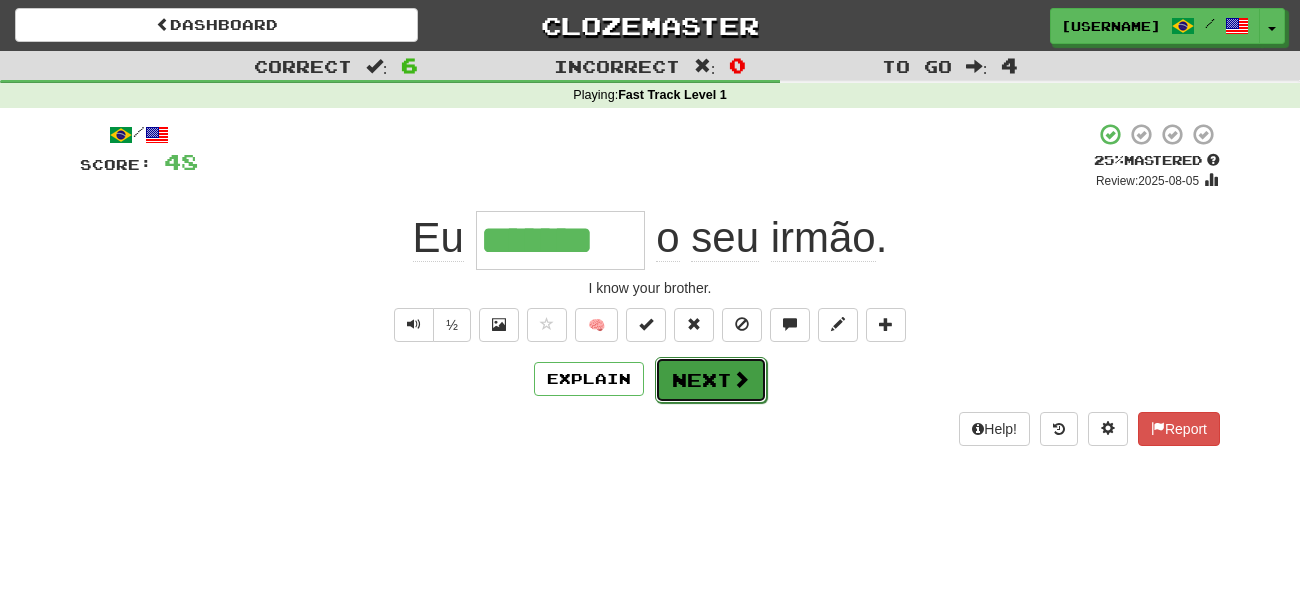 click on "Next" at bounding box center [711, 380] 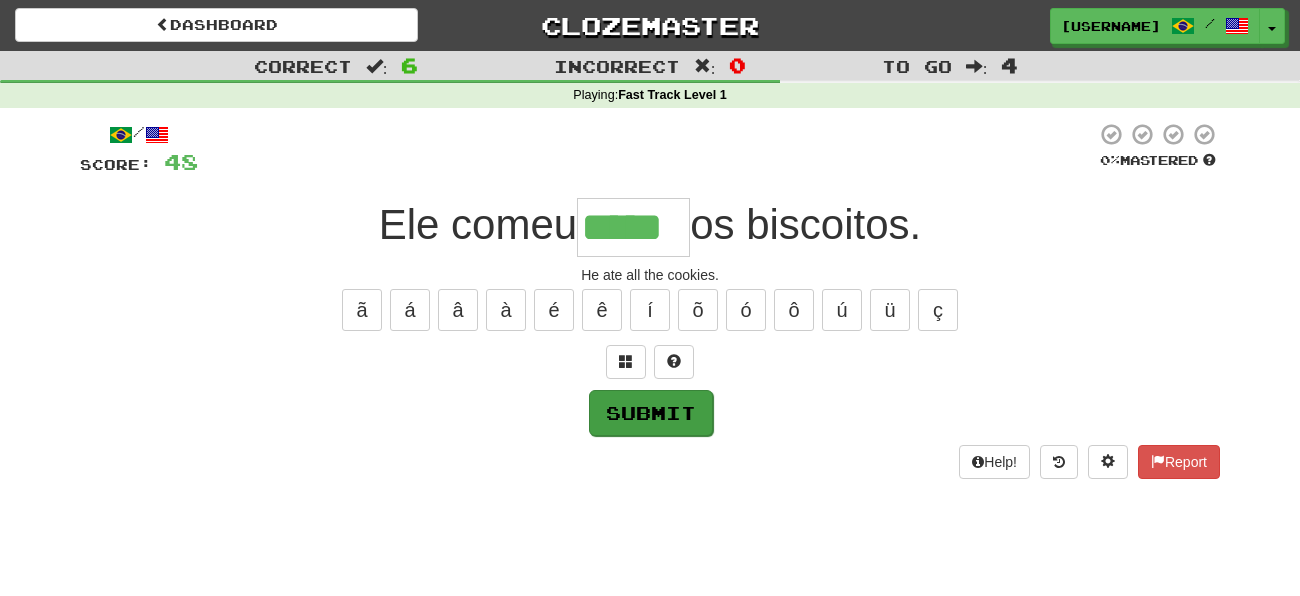type on "*****" 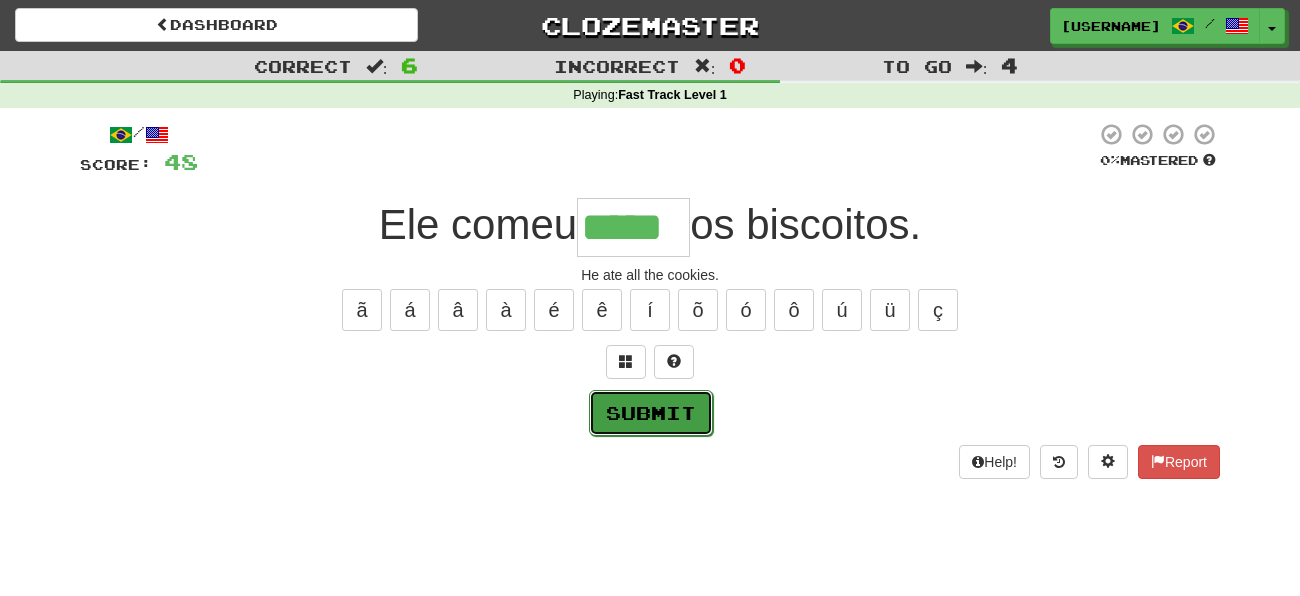 click on "Submit" at bounding box center (651, 413) 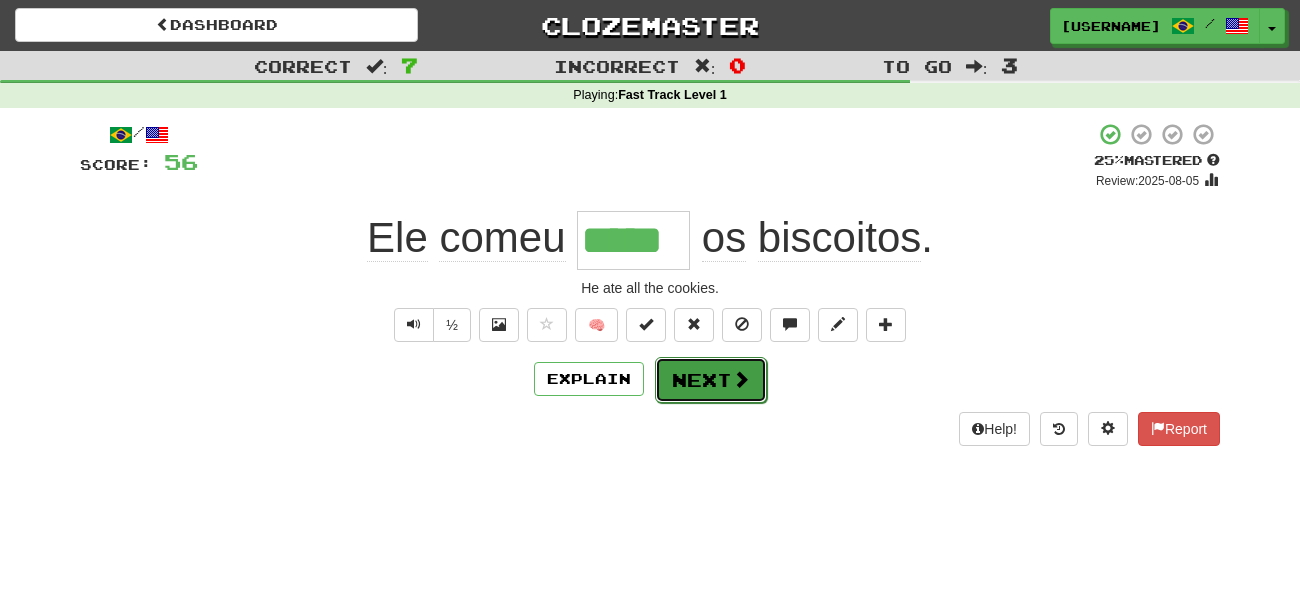 click on "Next" at bounding box center [711, 380] 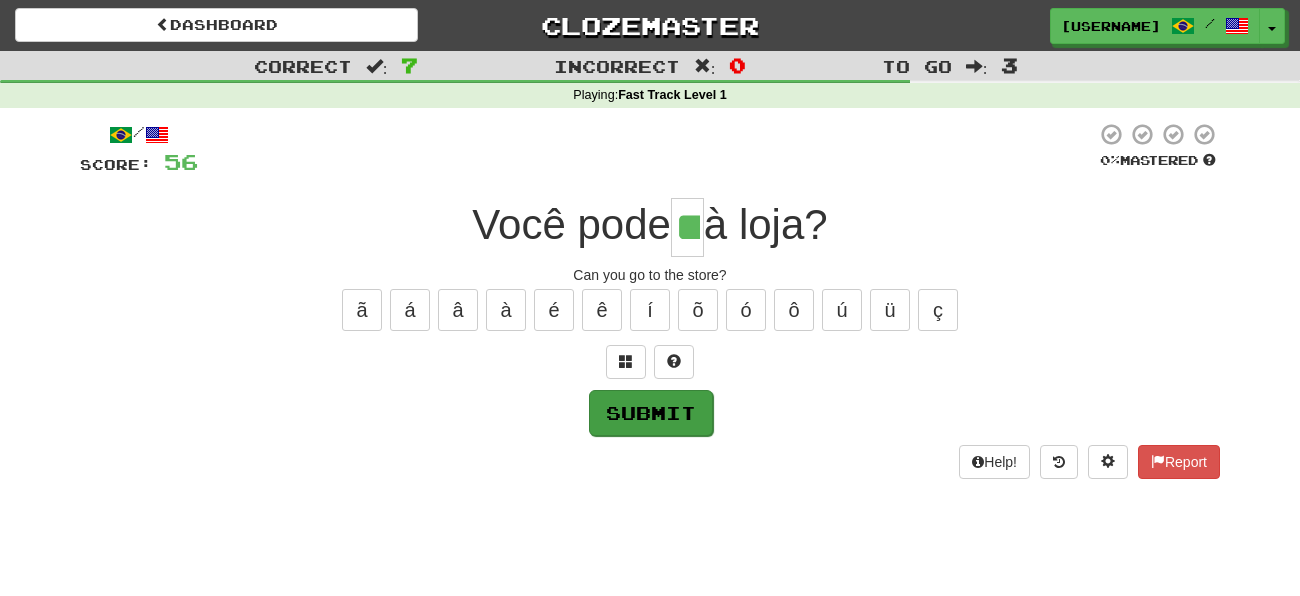 type on "**" 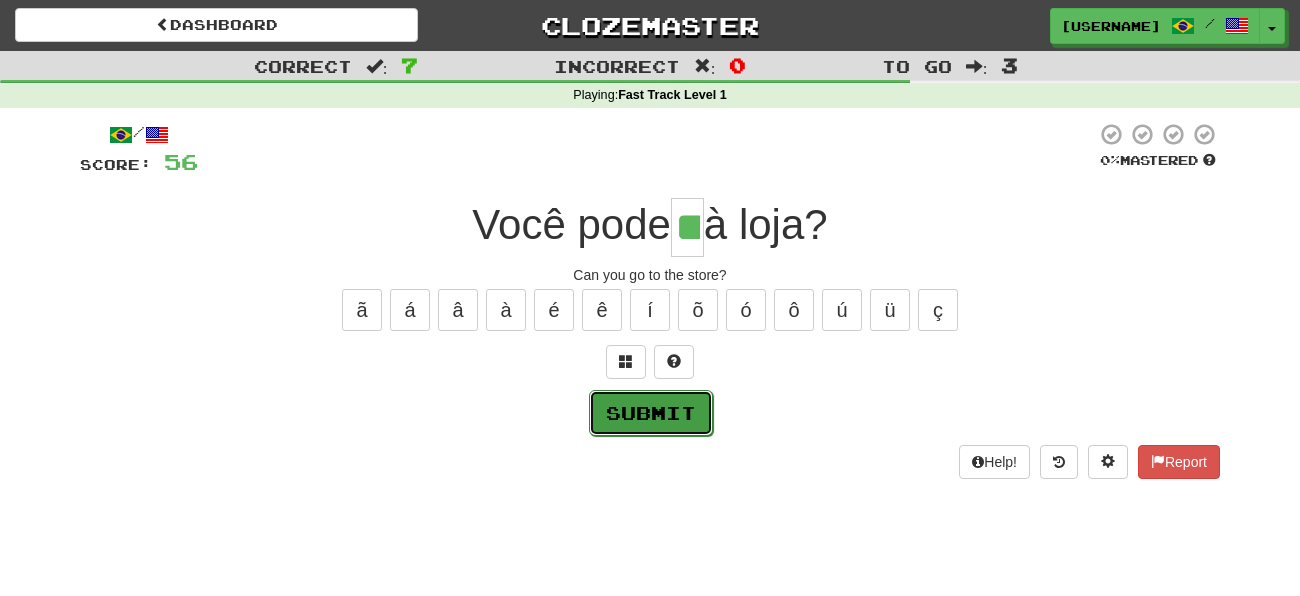 click on "Submit" at bounding box center [651, 413] 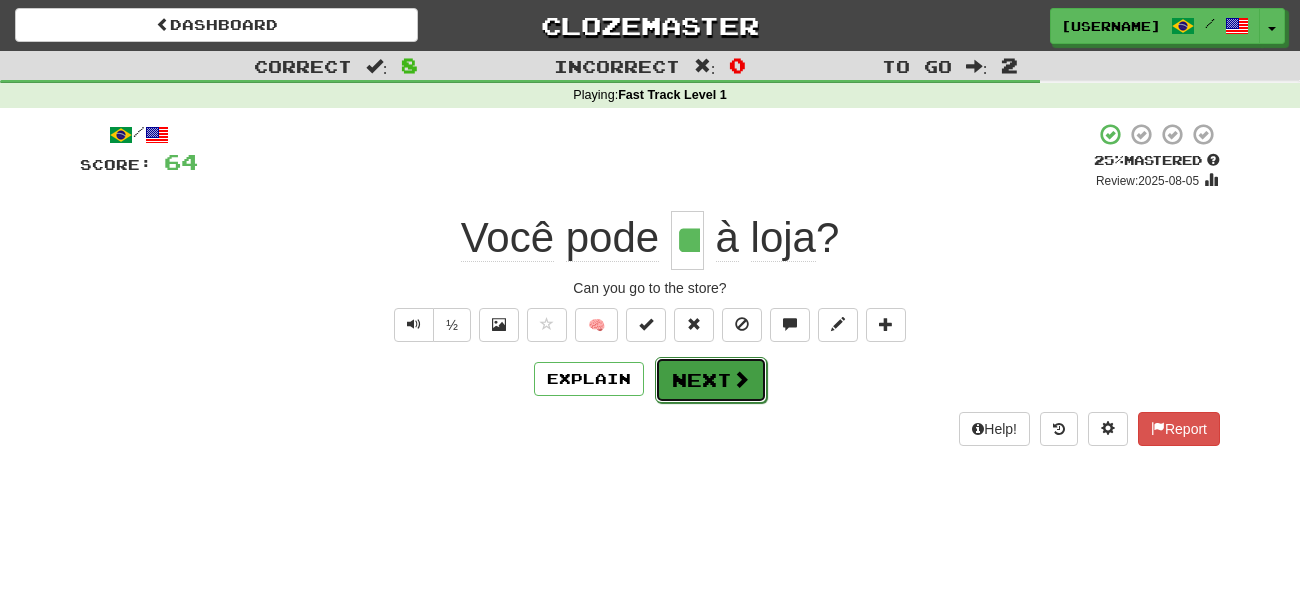 click on "Next" at bounding box center [711, 380] 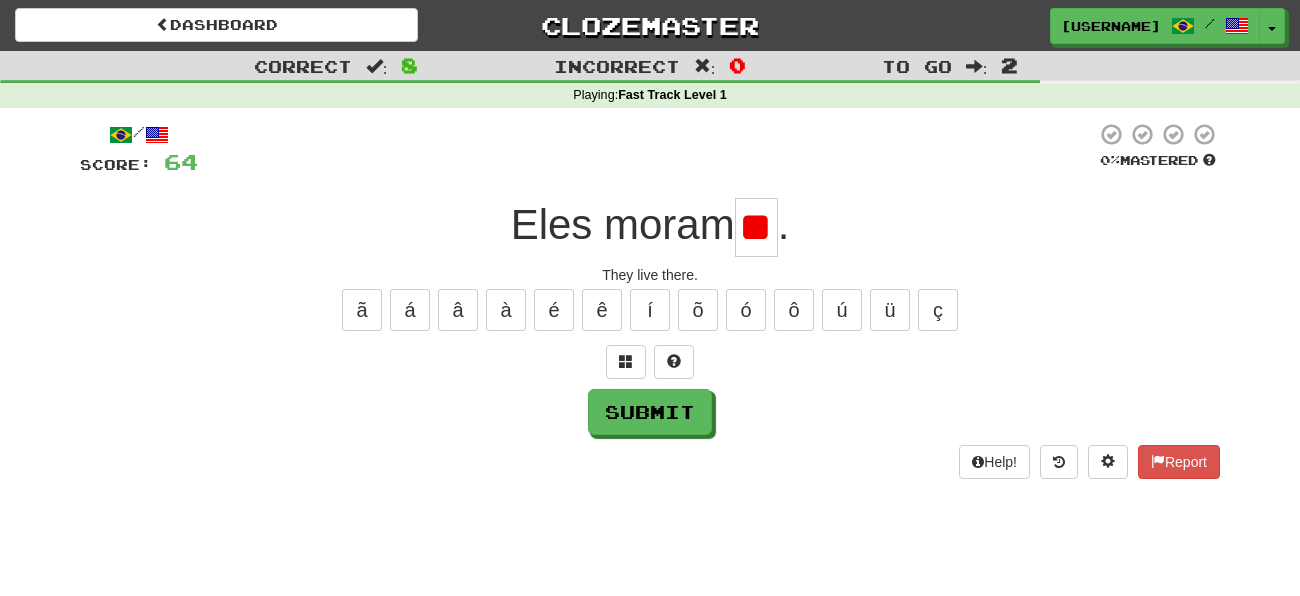 type on "*" 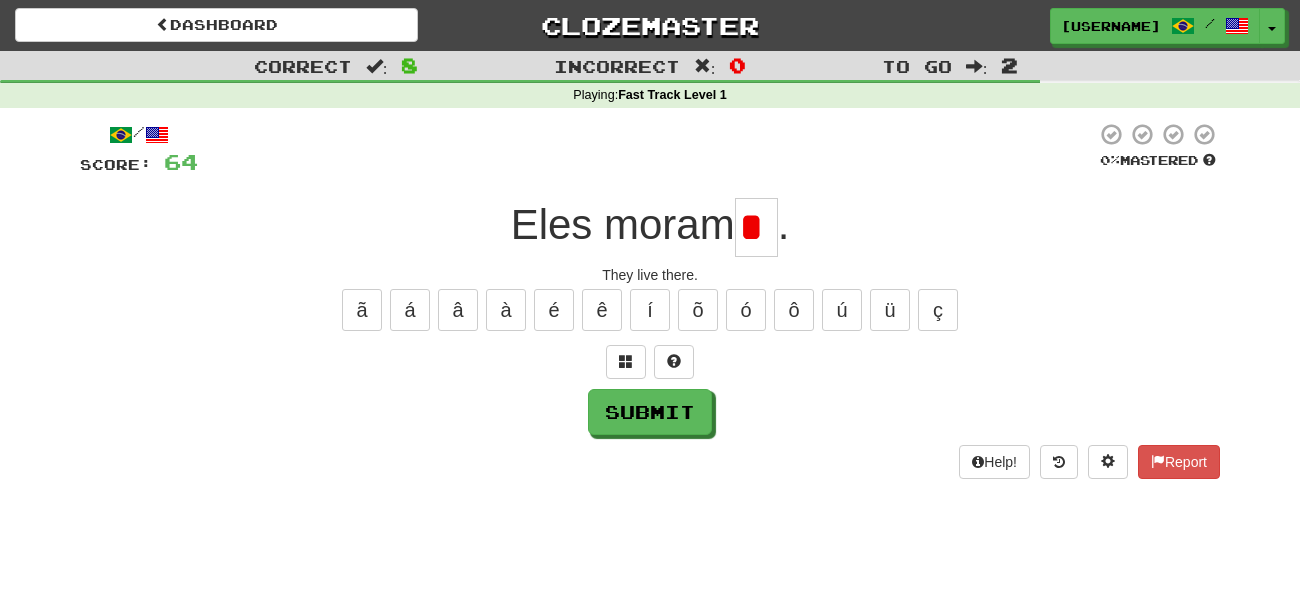 scroll, scrollTop: 0, scrollLeft: 0, axis: both 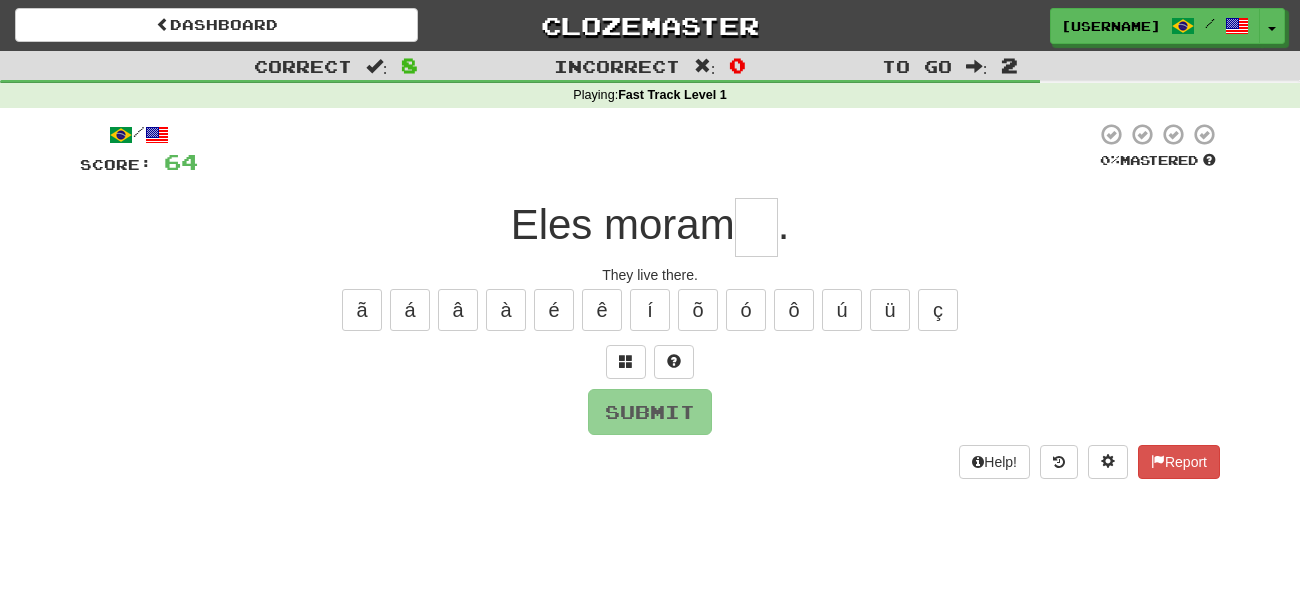 type on "*" 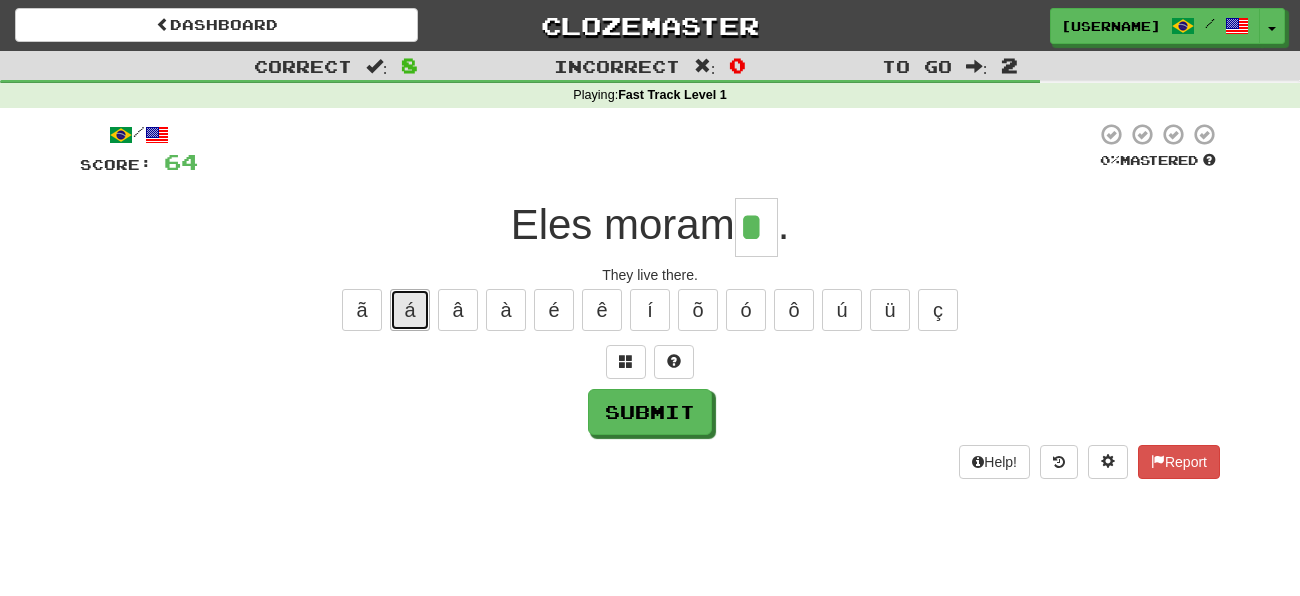 click on "á" at bounding box center (410, 310) 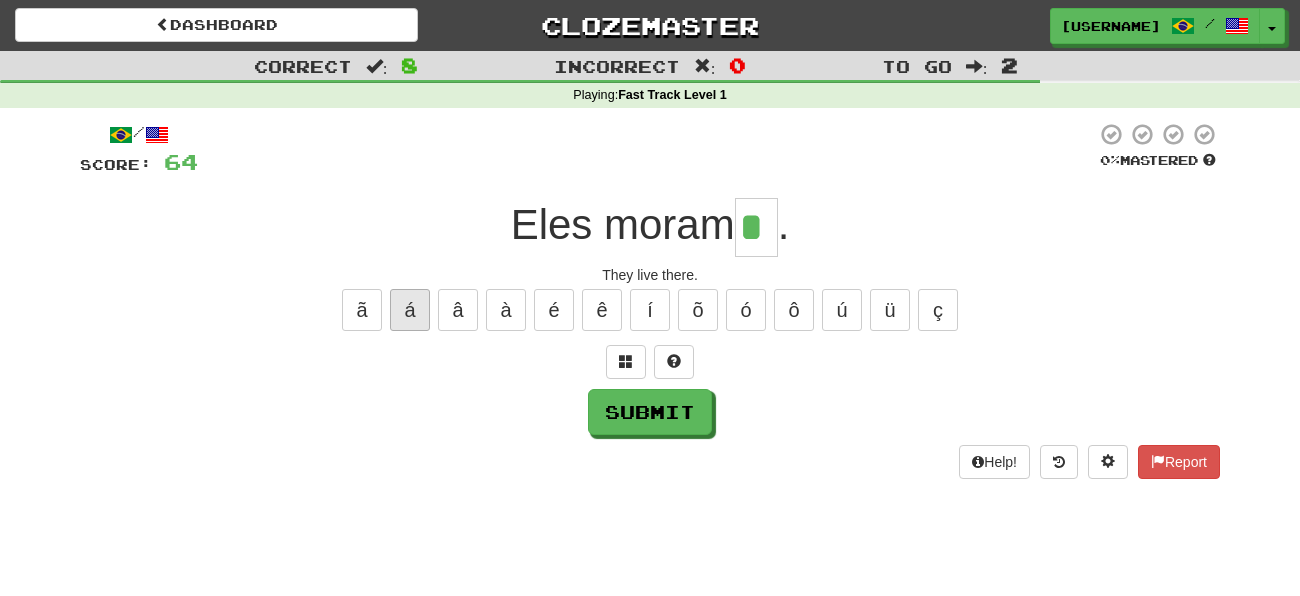 type on "**" 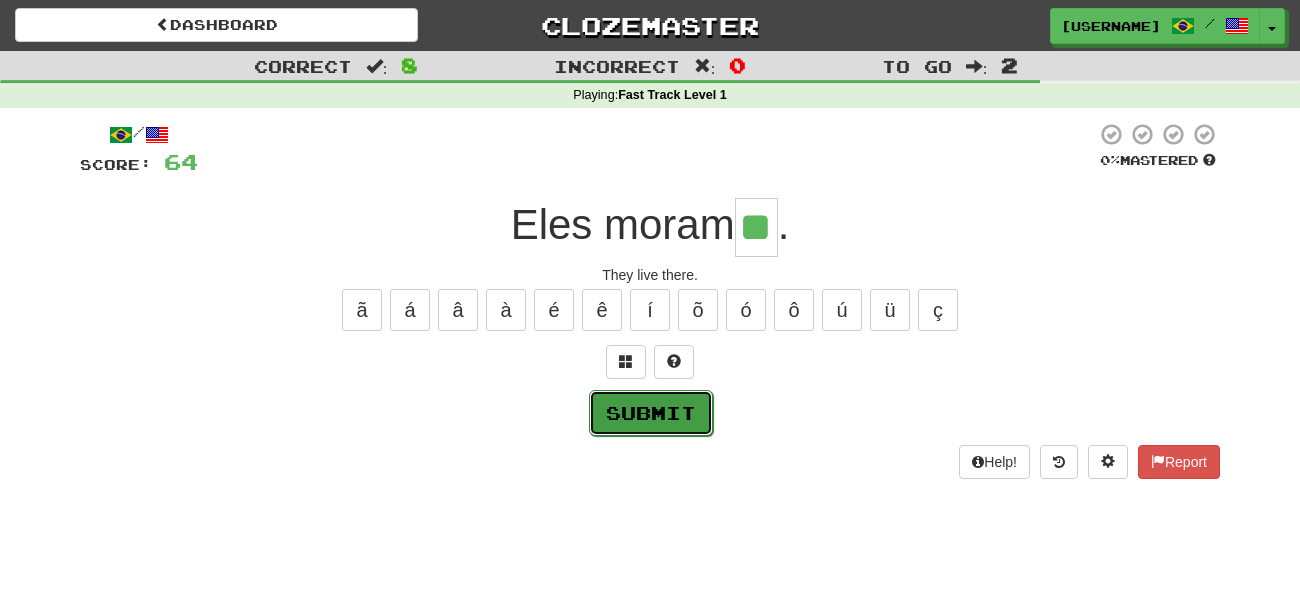 click on "Submit" at bounding box center [651, 413] 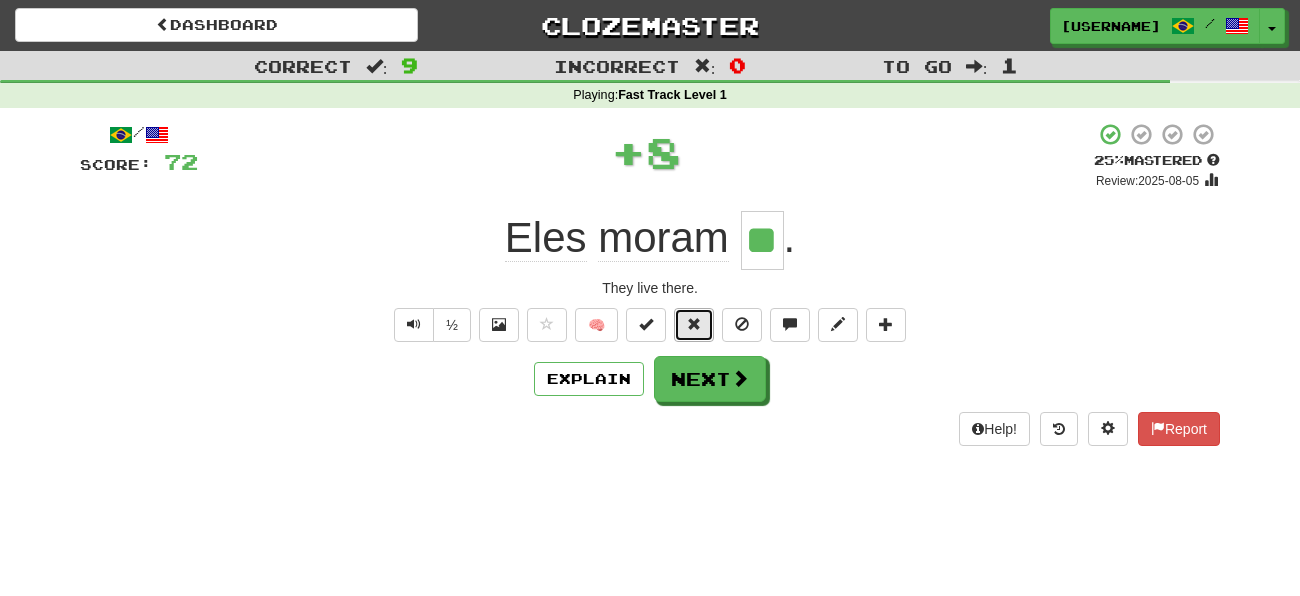 click at bounding box center [694, 324] 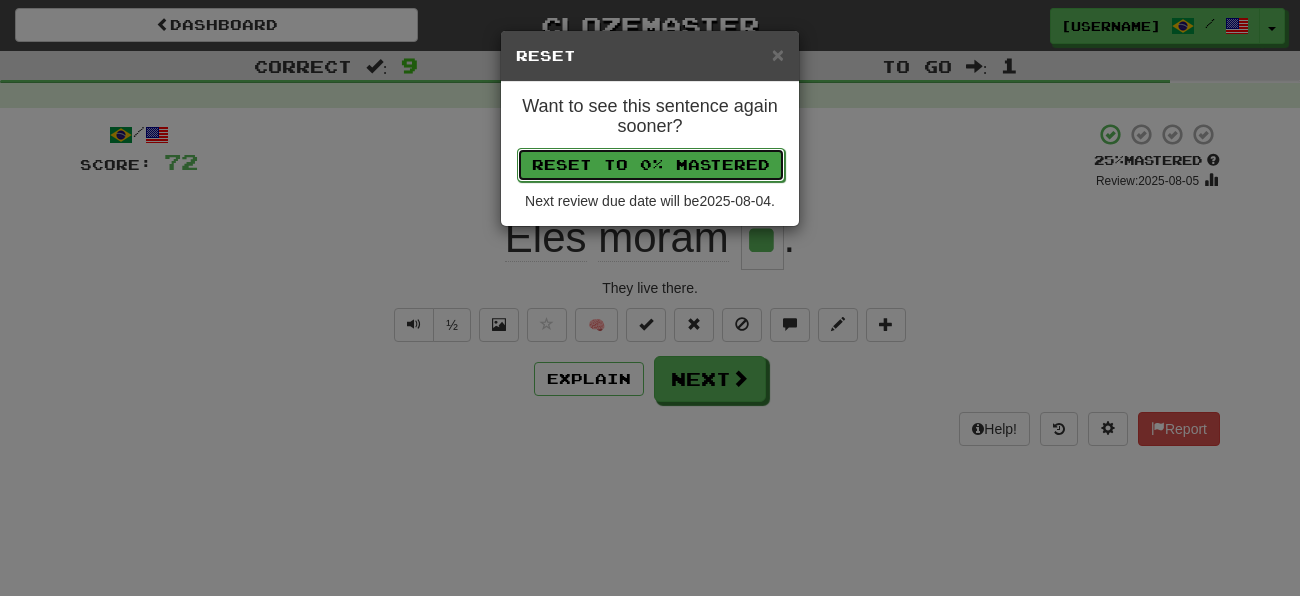 click on "Reset to 0% Mastered" at bounding box center [651, 165] 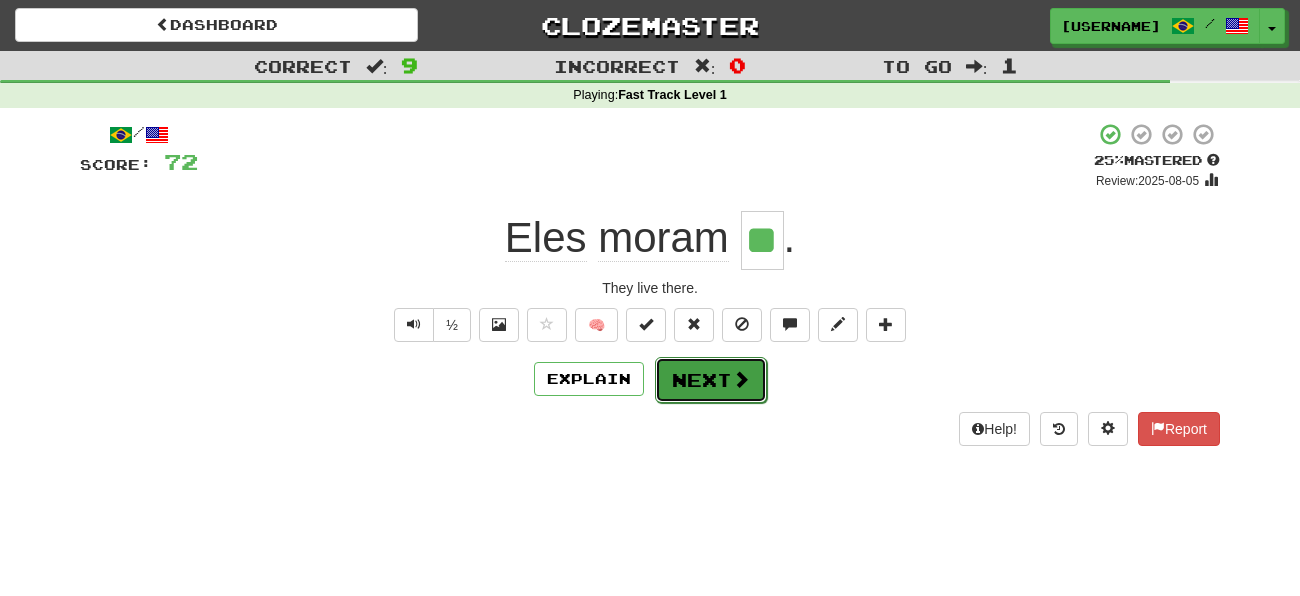 click on "Next" at bounding box center [711, 380] 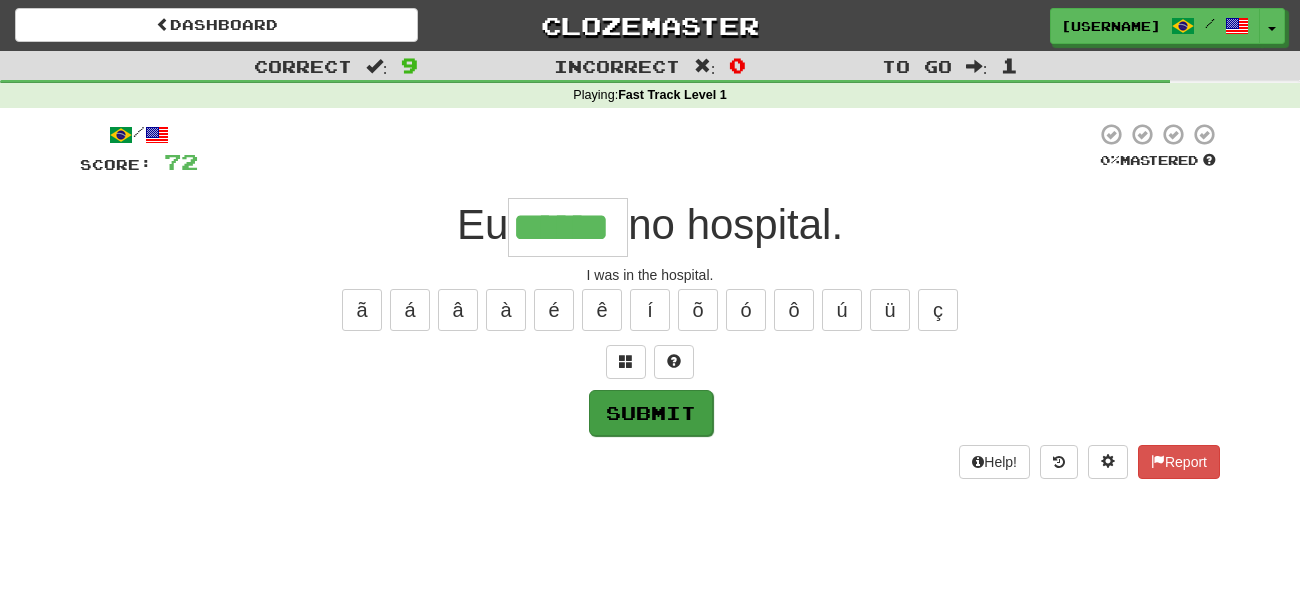type on "******" 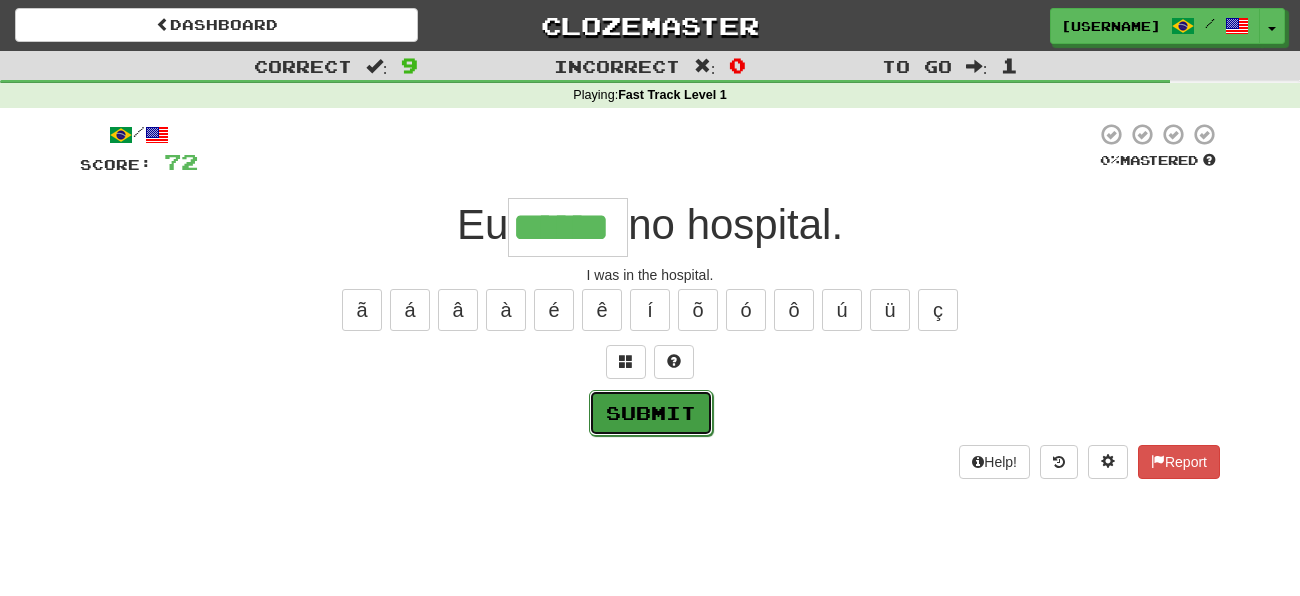click on "Submit" at bounding box center (651, 413) 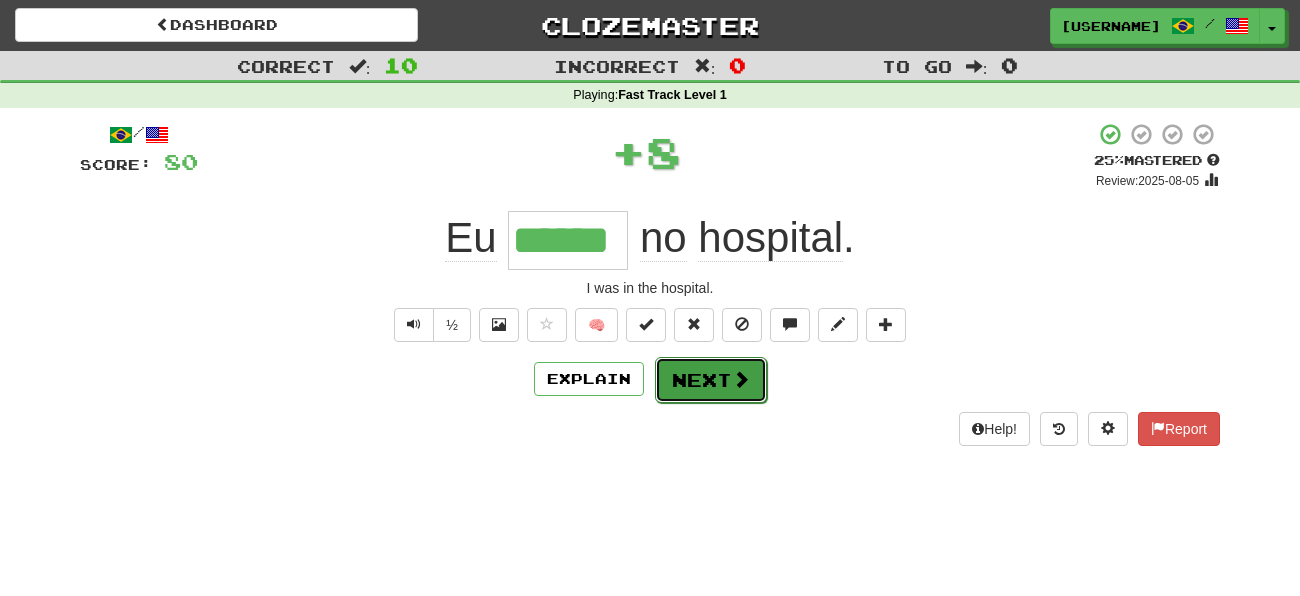 click on "Next" at bounding box center (711, 380) 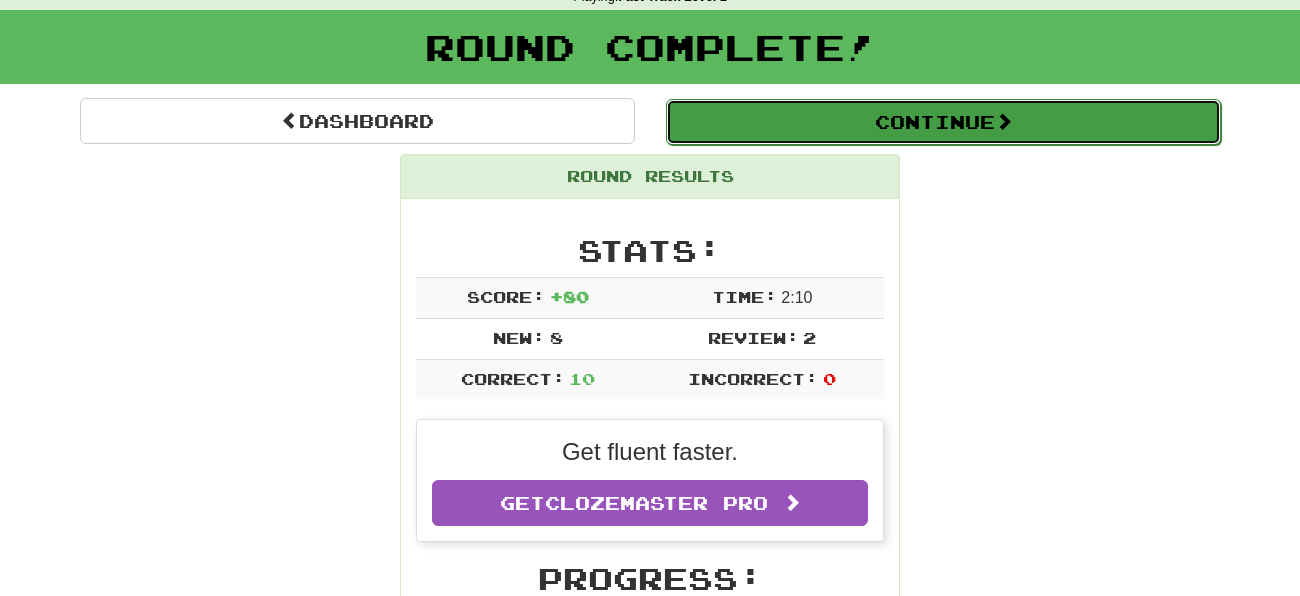 click on "Continue" at bounding box center [943, 122] 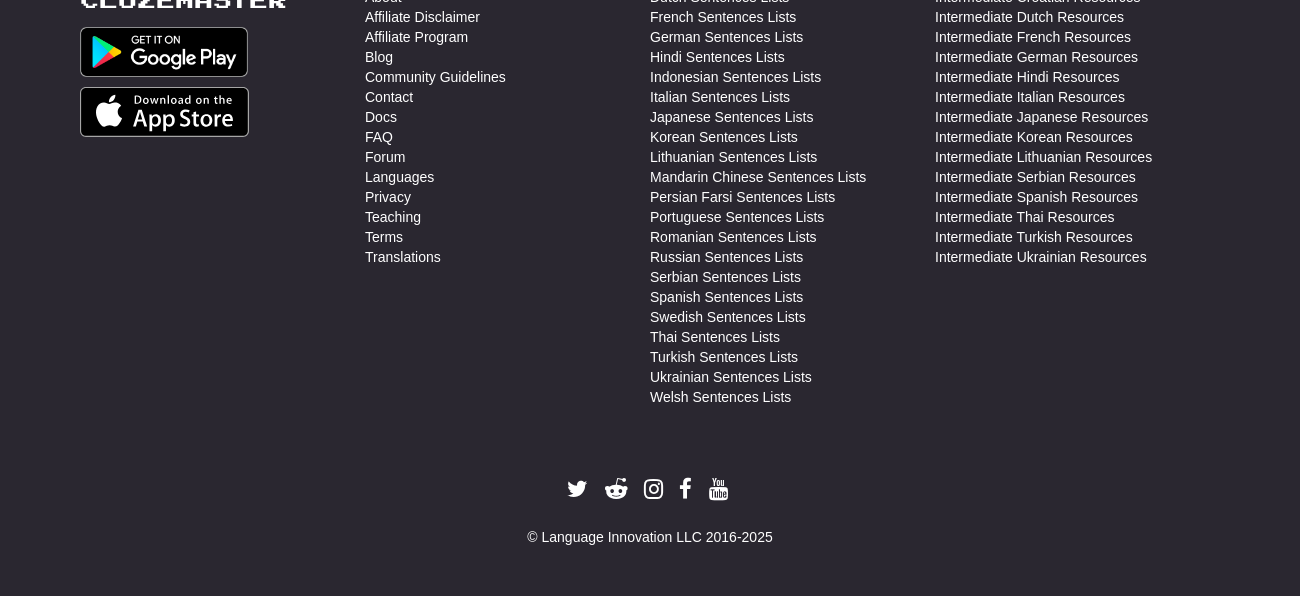 scroll, scrollTop: 0, scrollLeft: 0, axis: both 